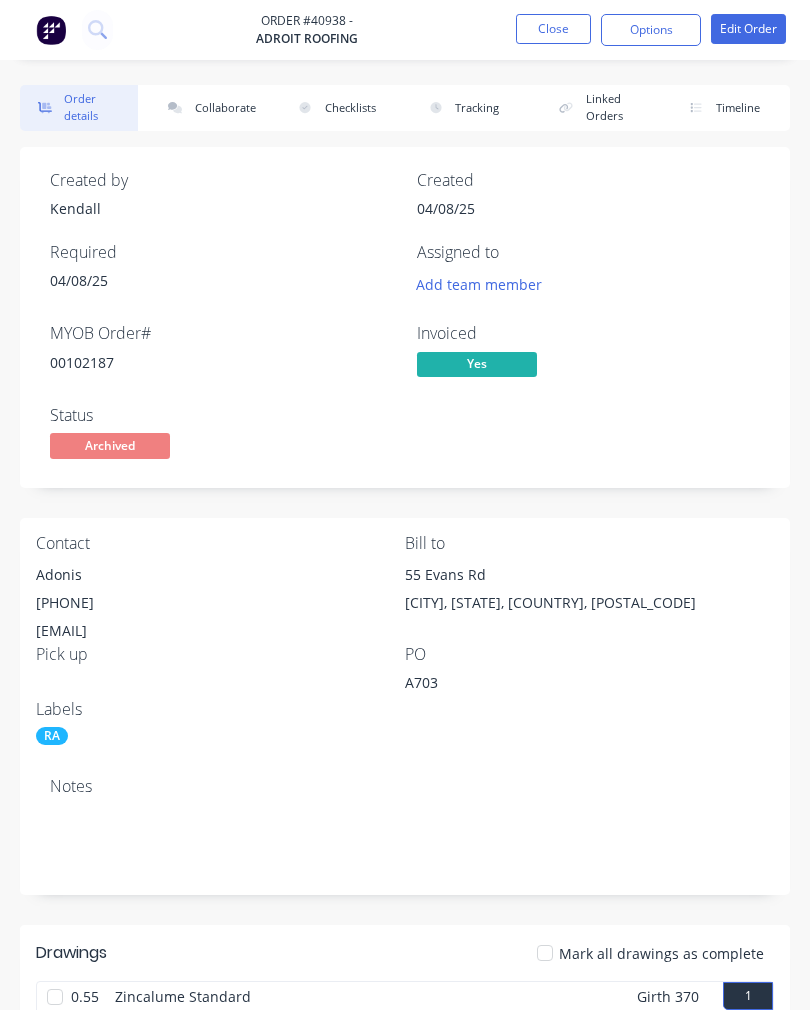 scroll, scrollTop: 0, scrollLeft: 0, axis: both 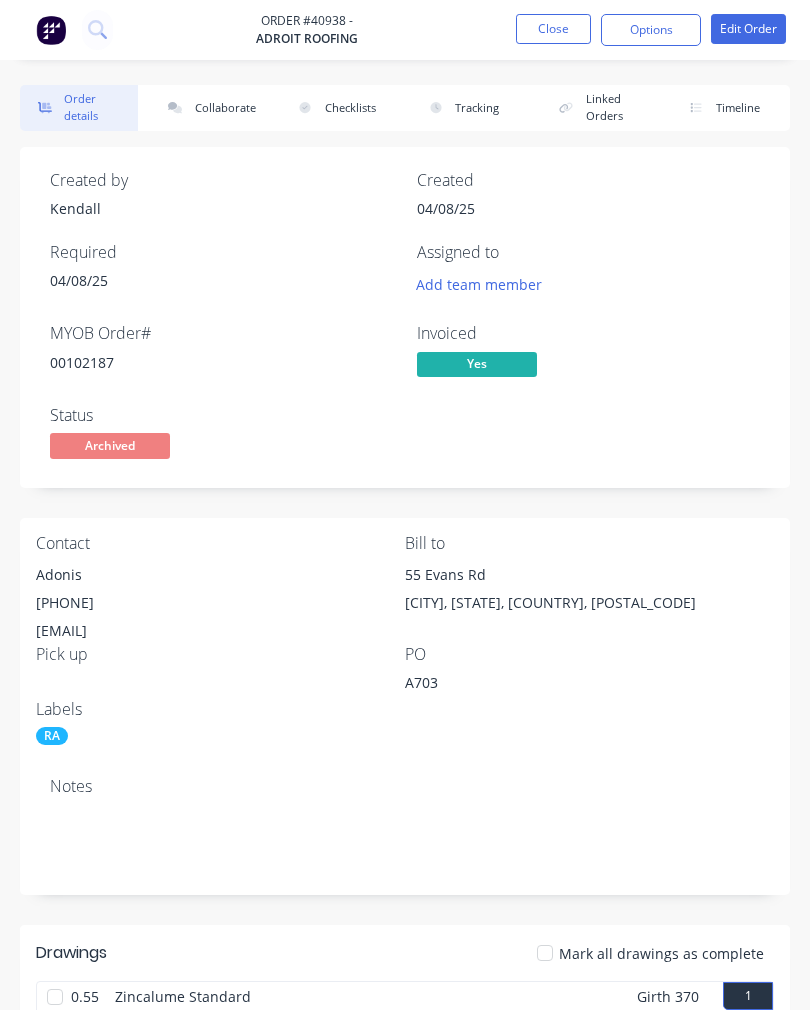 click on "Collaborate" at bounding box center (209, 108) 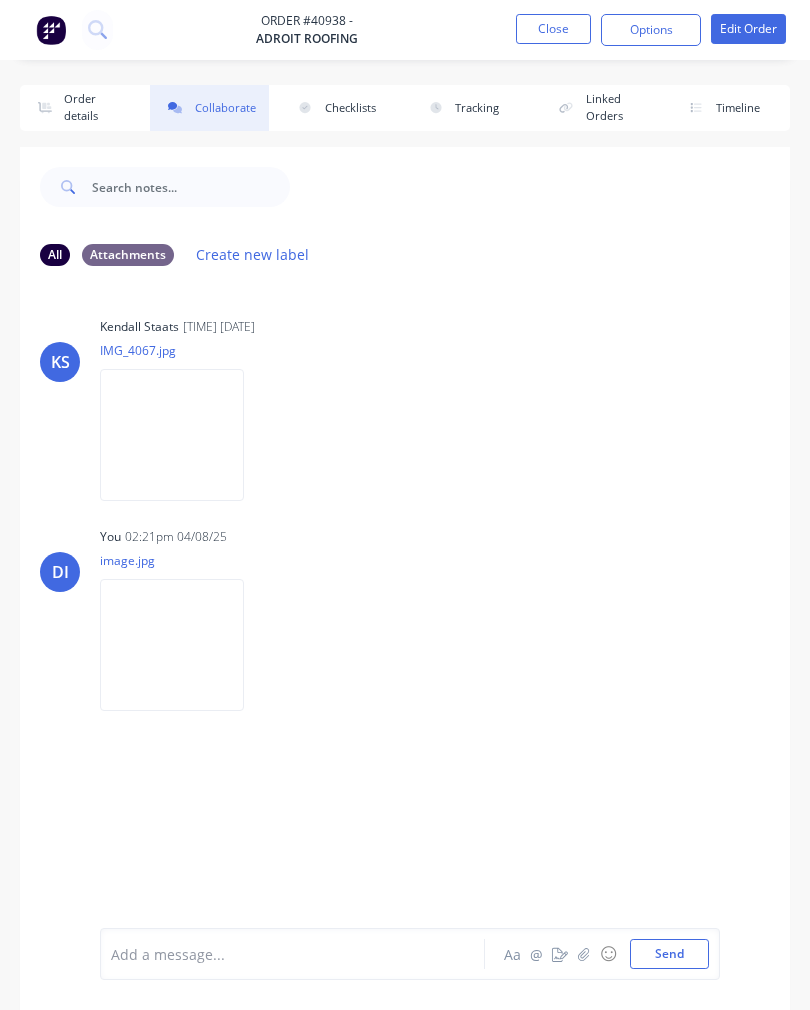 click 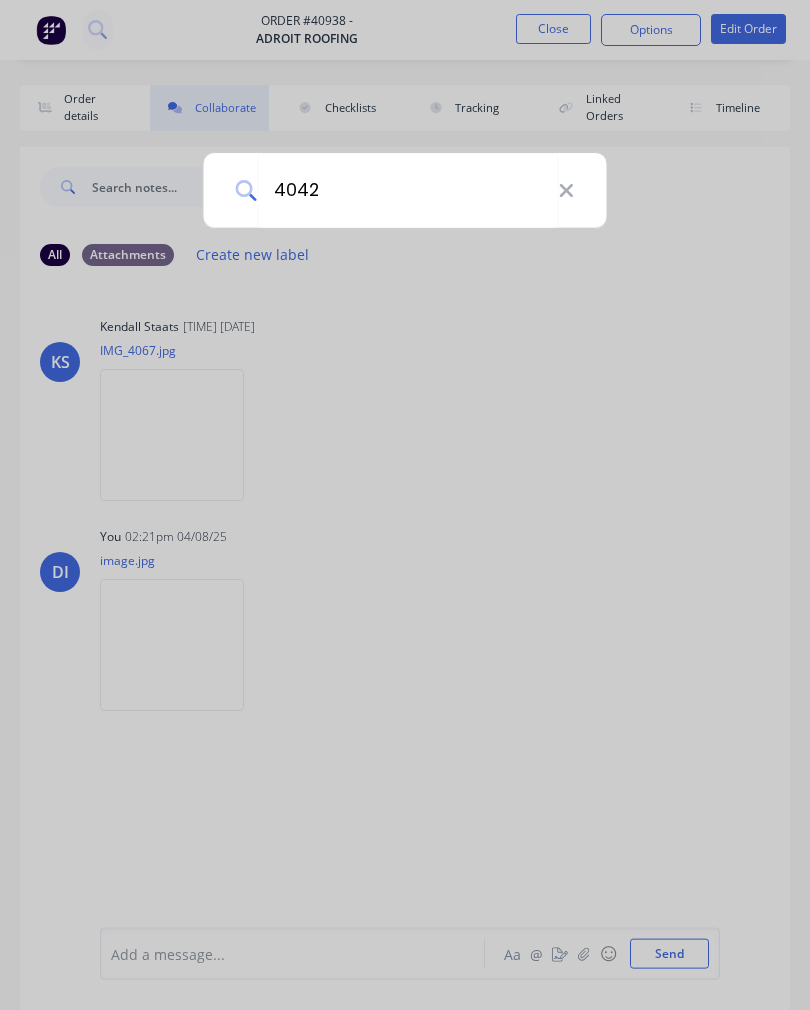 type on "40423" 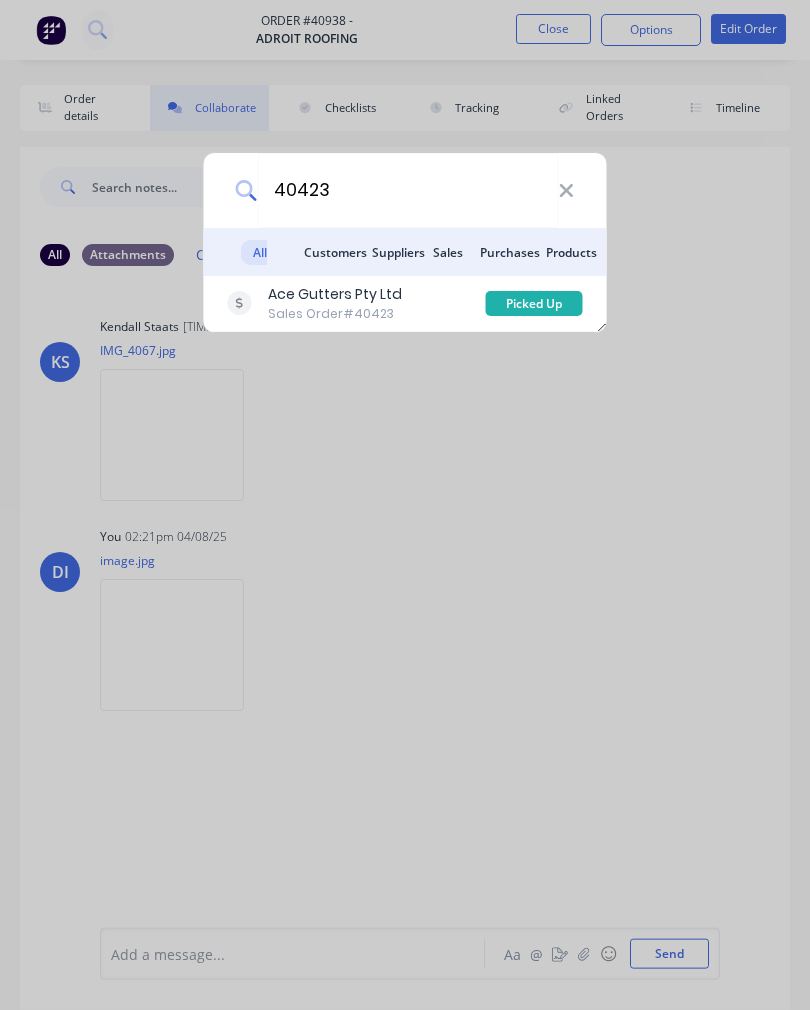 click on "Sales Order  #[NUMBER]" at bounding box center [335, 314] 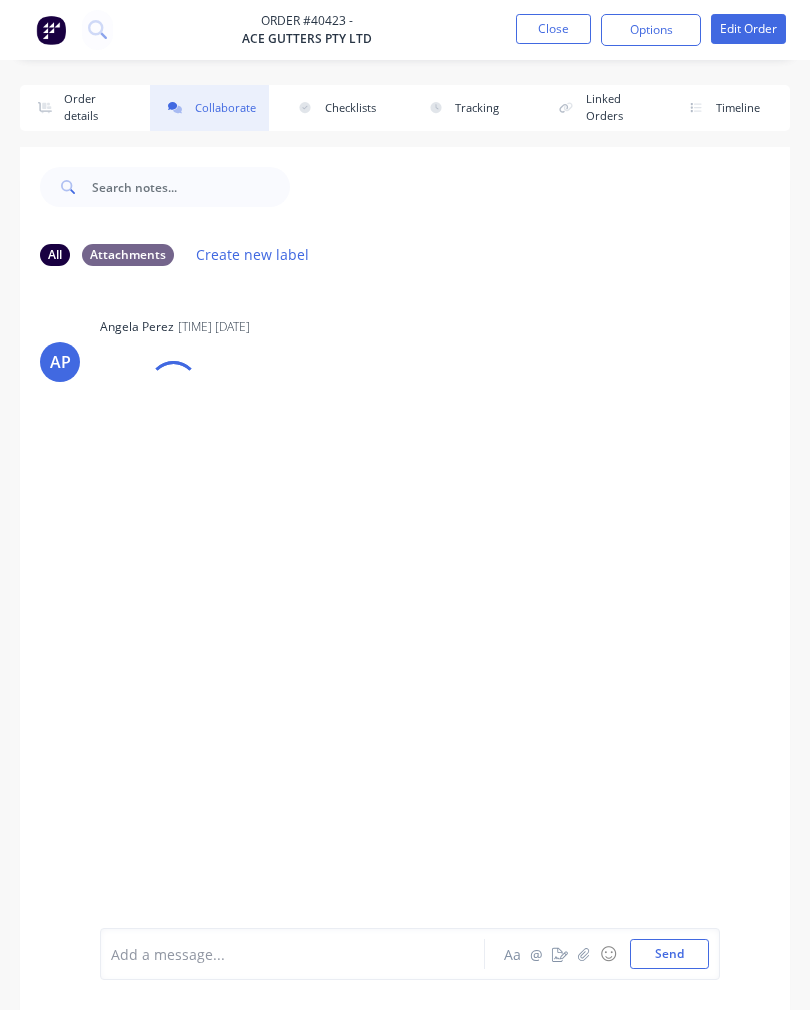 click at bounding box center [584, 954] 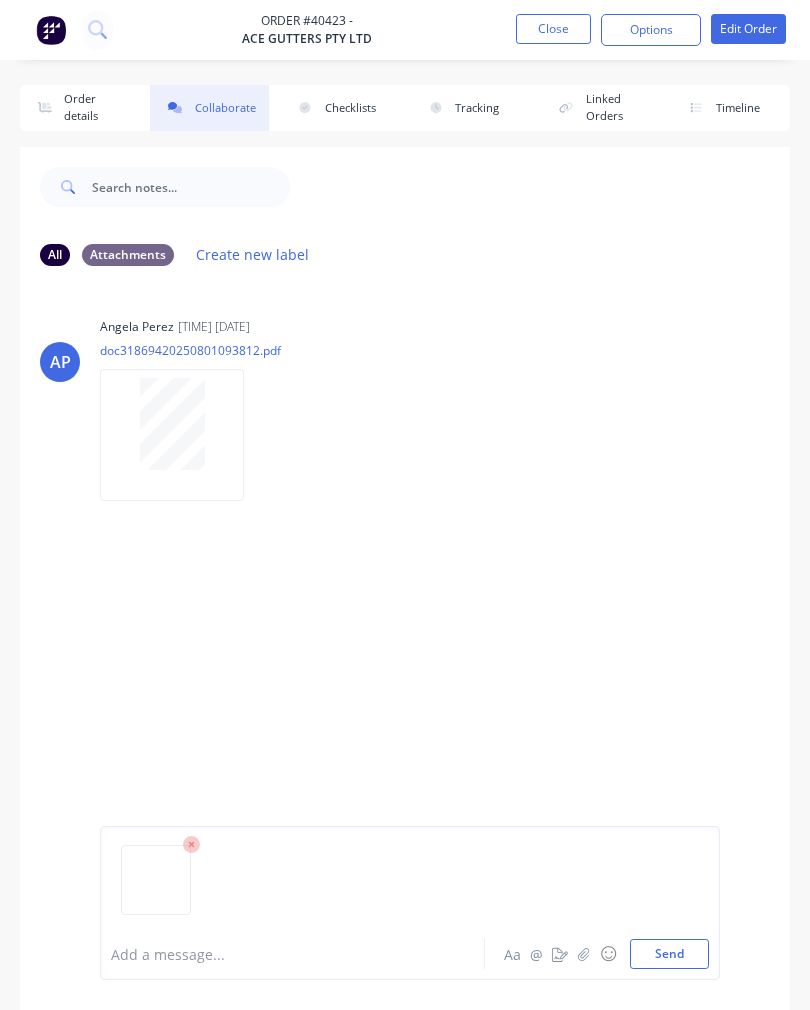 click on "Add a message... Aa @ ☺ Send" at bounding box center (405, 903) 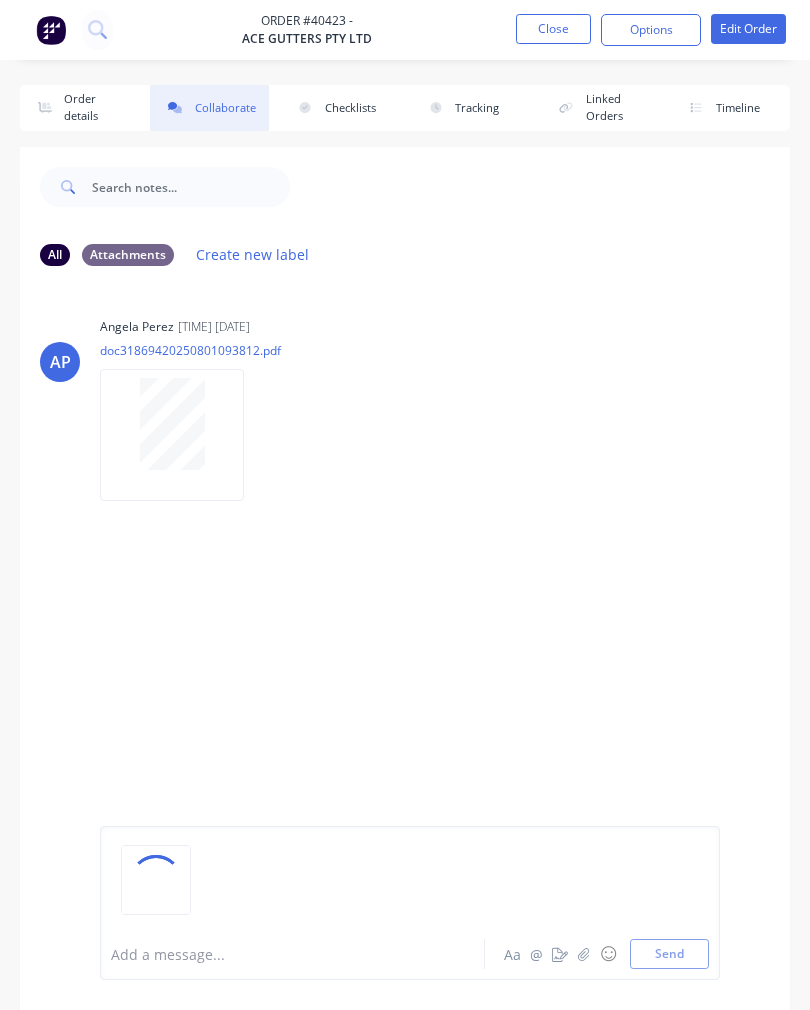 click 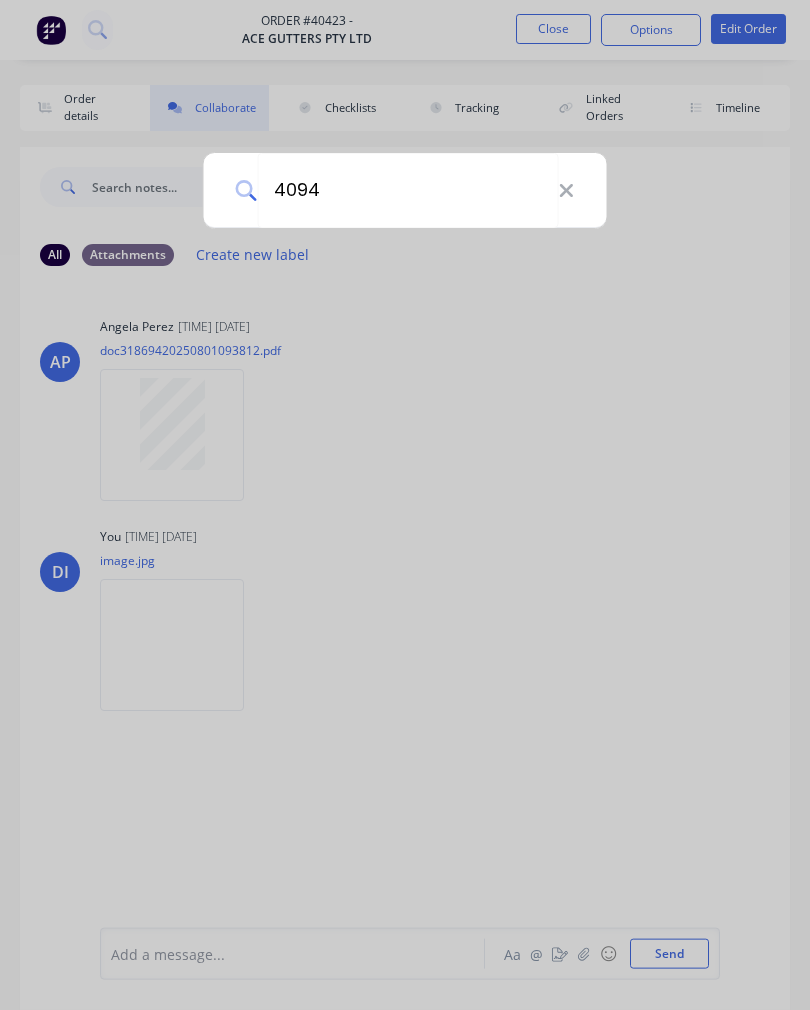 type on "40943" 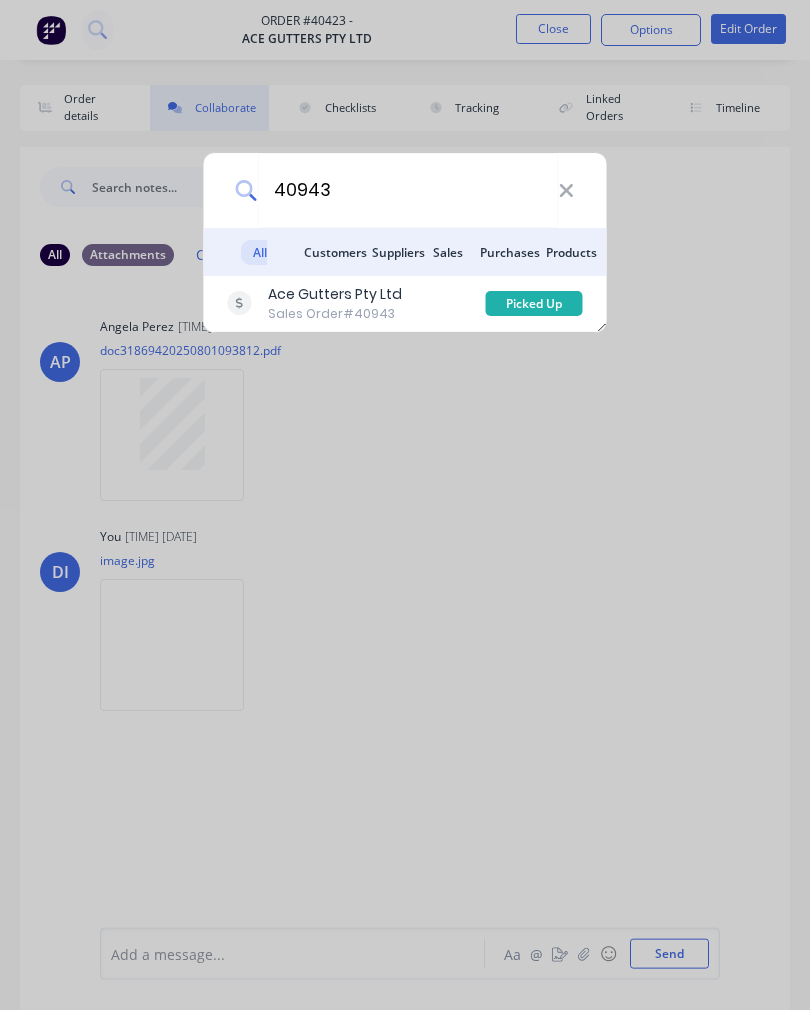 click on "Ace Gutters Pty Ltd" at bounding box center (335, 294) 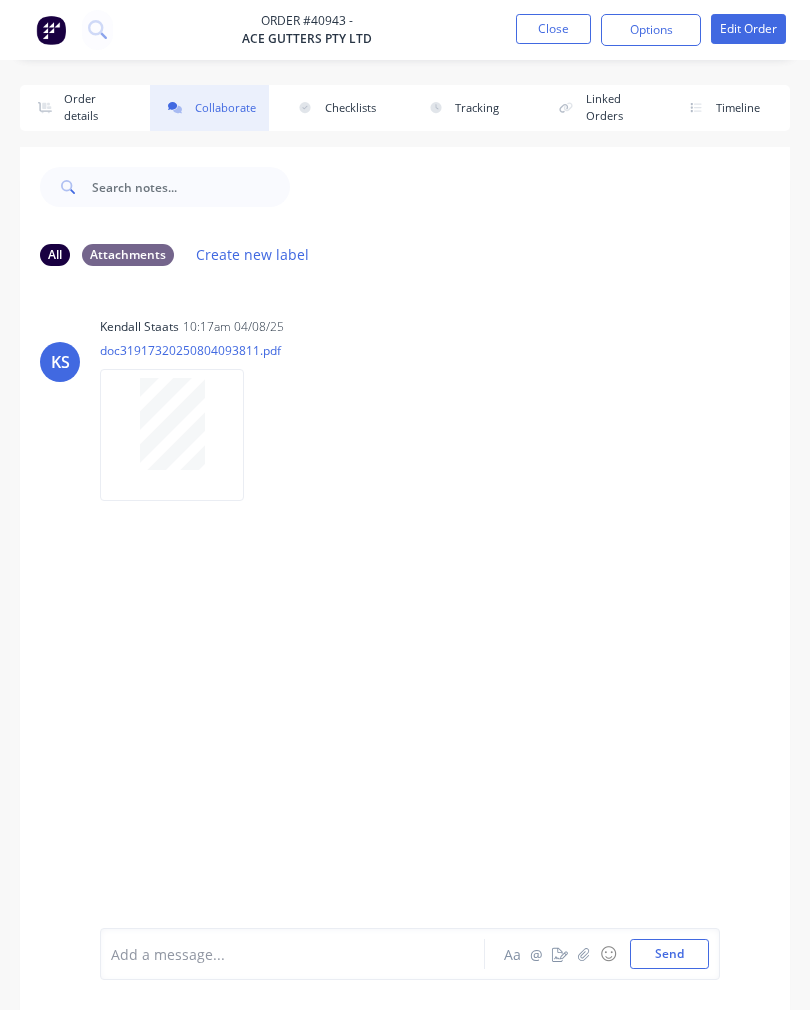 click 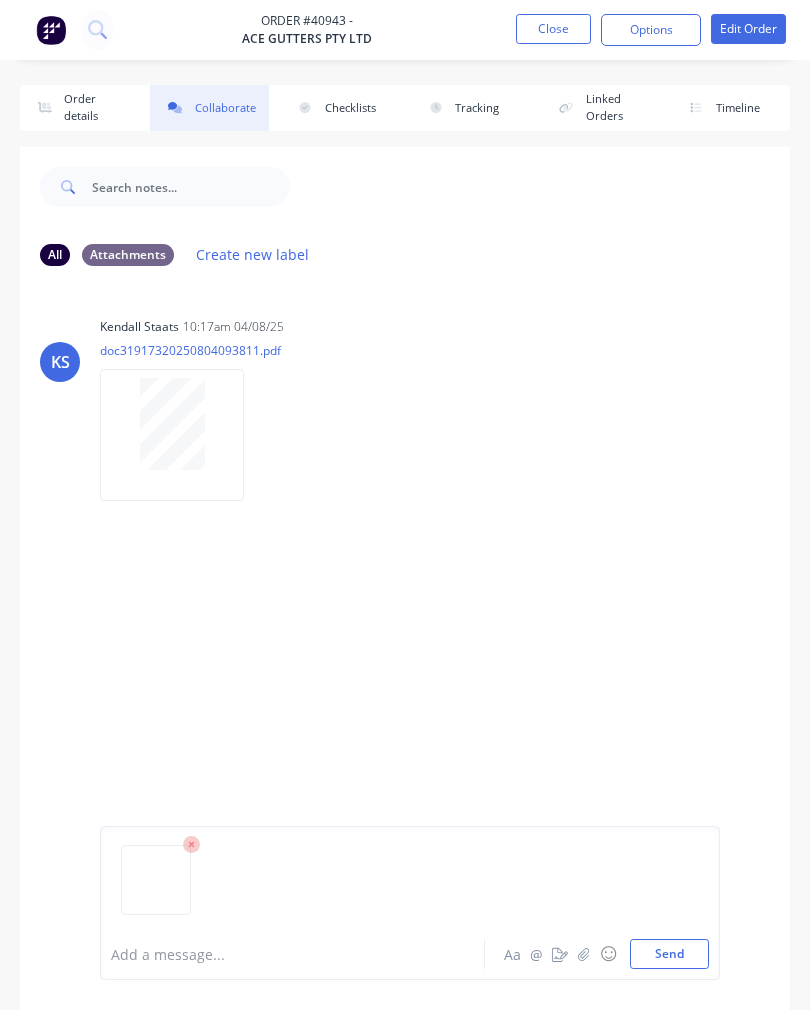 click on "Add a message... Aa @ ☺ Send" at bounding box center (405, 903) 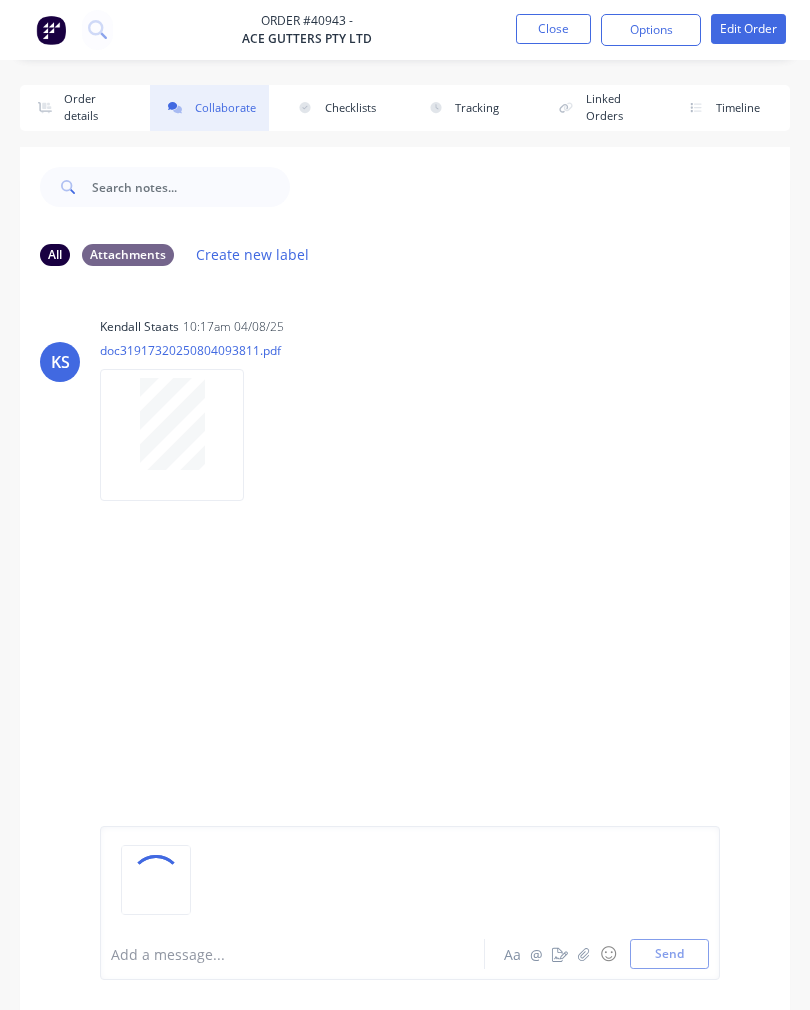 click 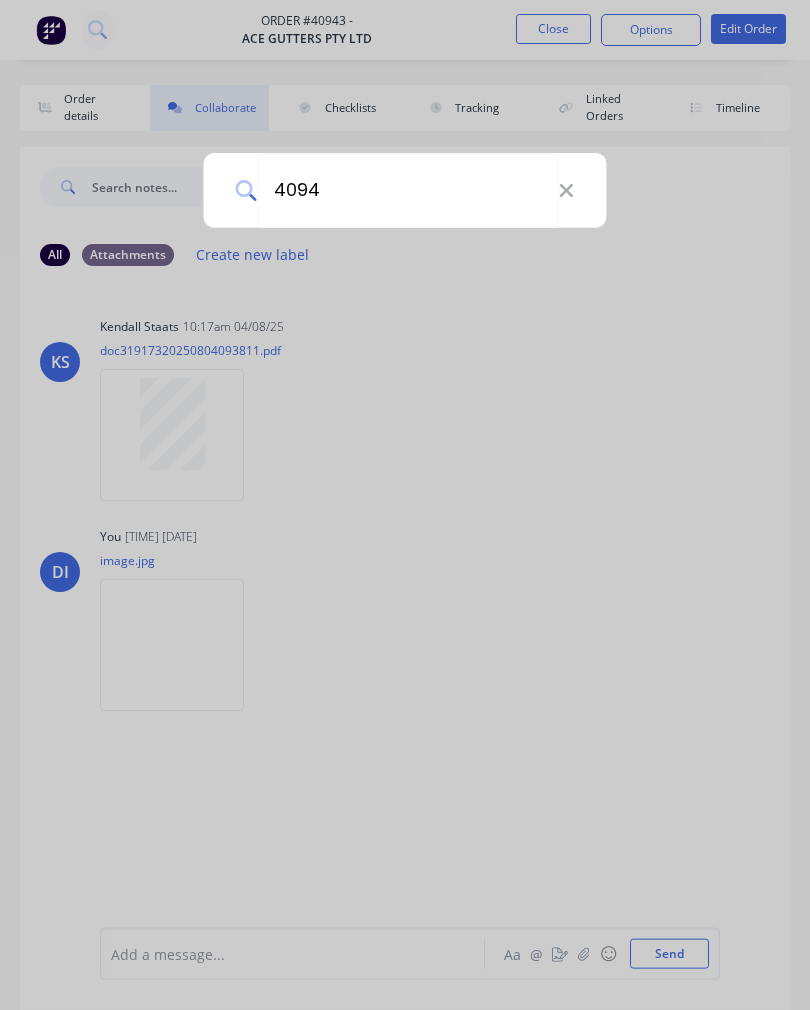 type on "40941" 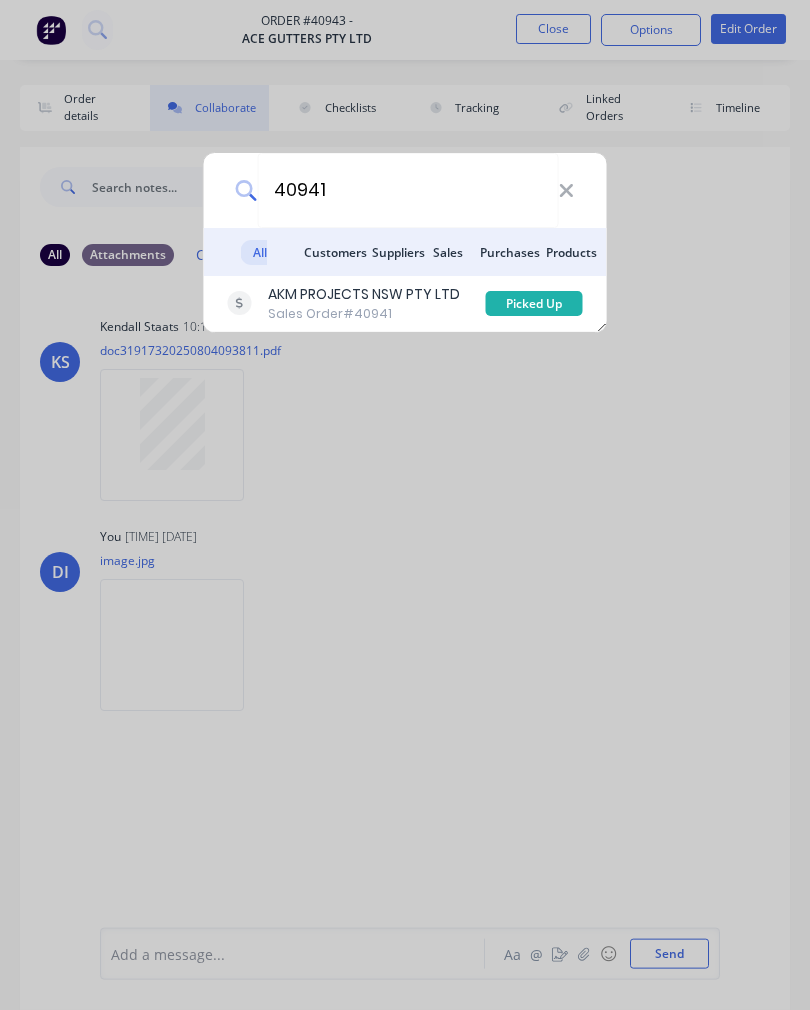 click on "Sales Order  #[NUMBER]" at bounding box center (364, 314) 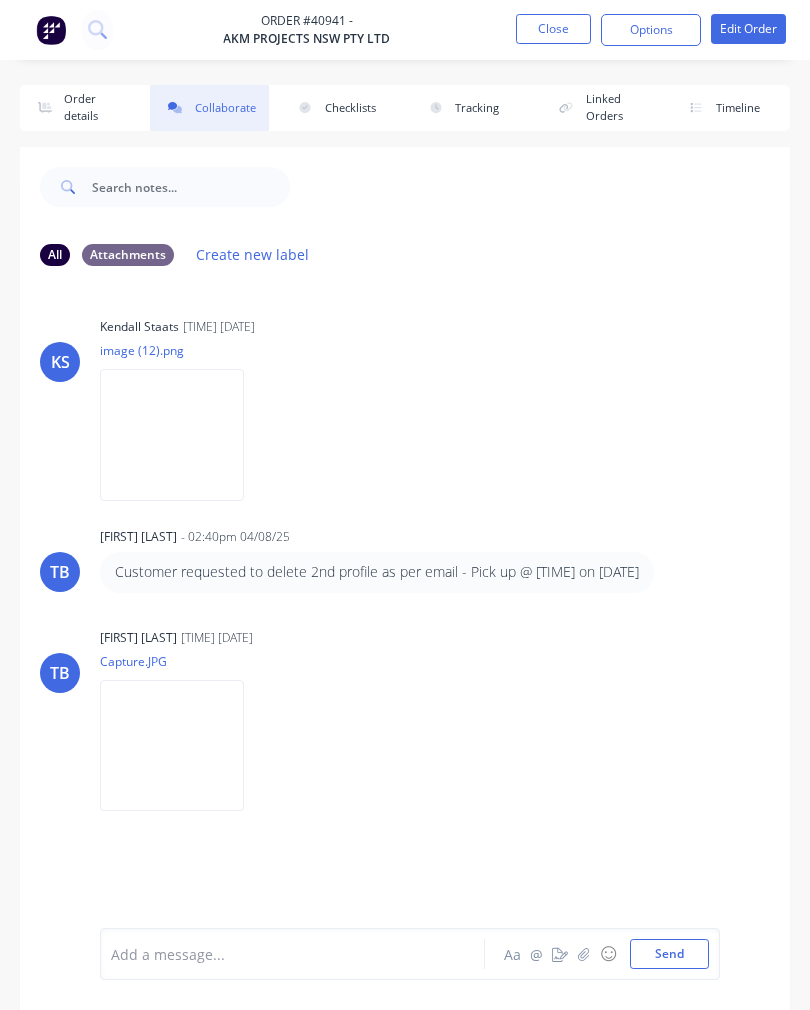 click at bounding box center [560, 954] 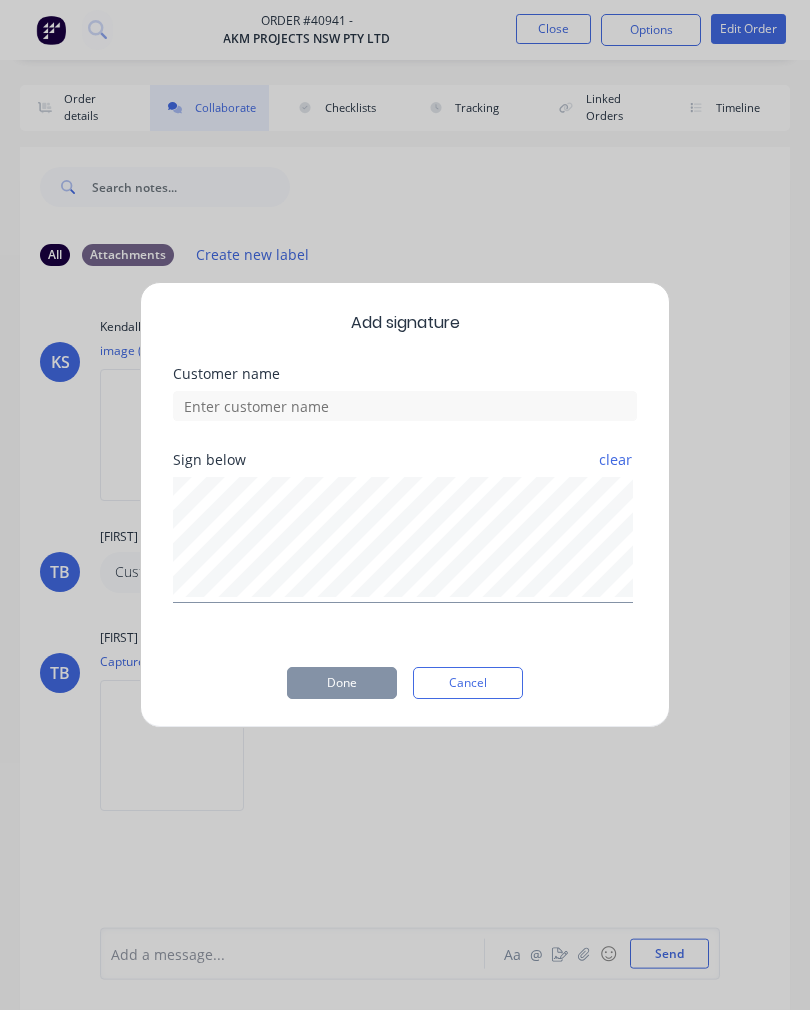 click on "Cancel" at bounding box center [468, 683] 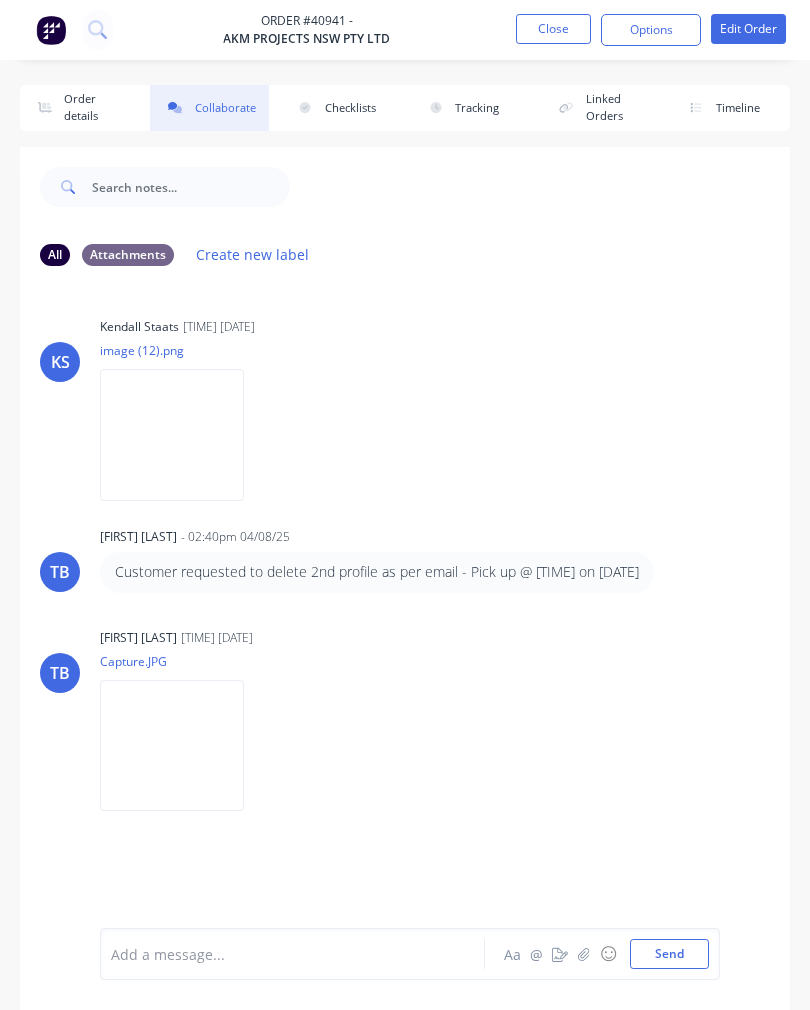 click 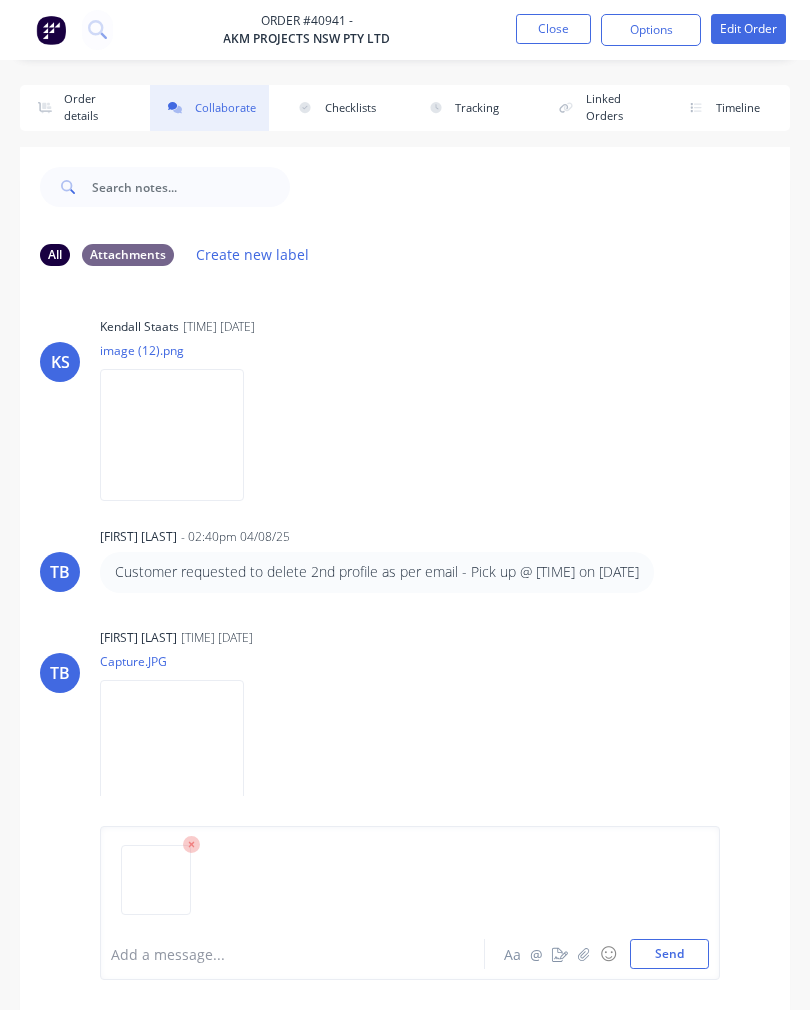 click on "Send" at bounding box center (669, 954) 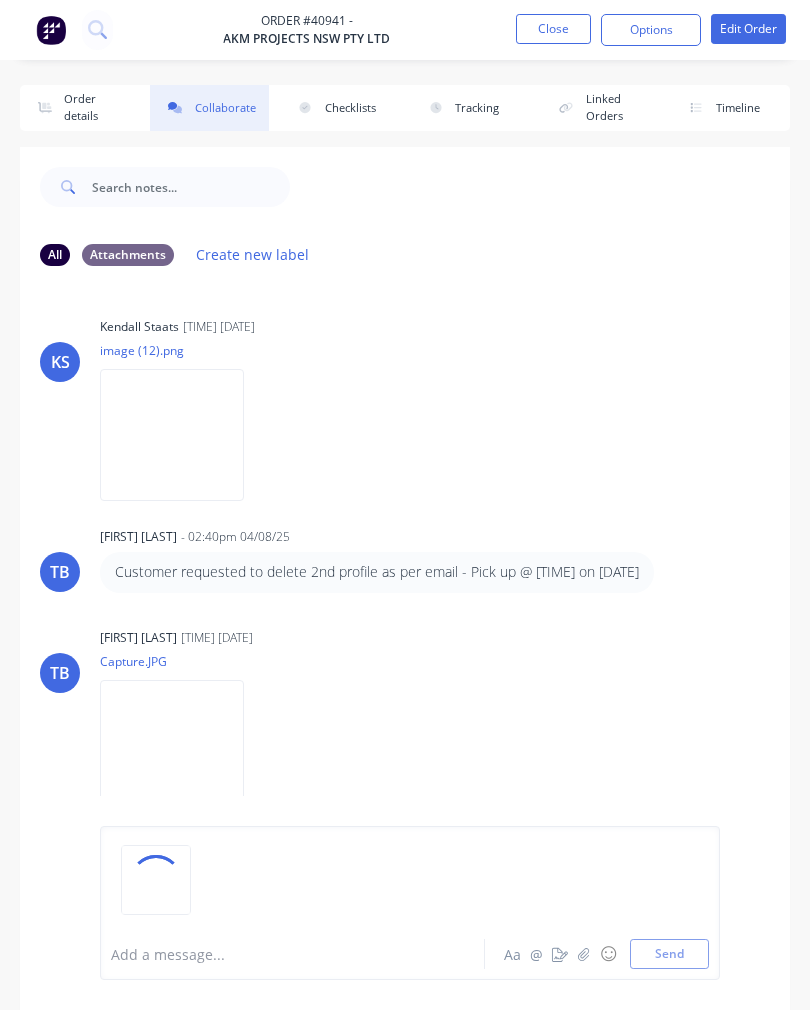 click 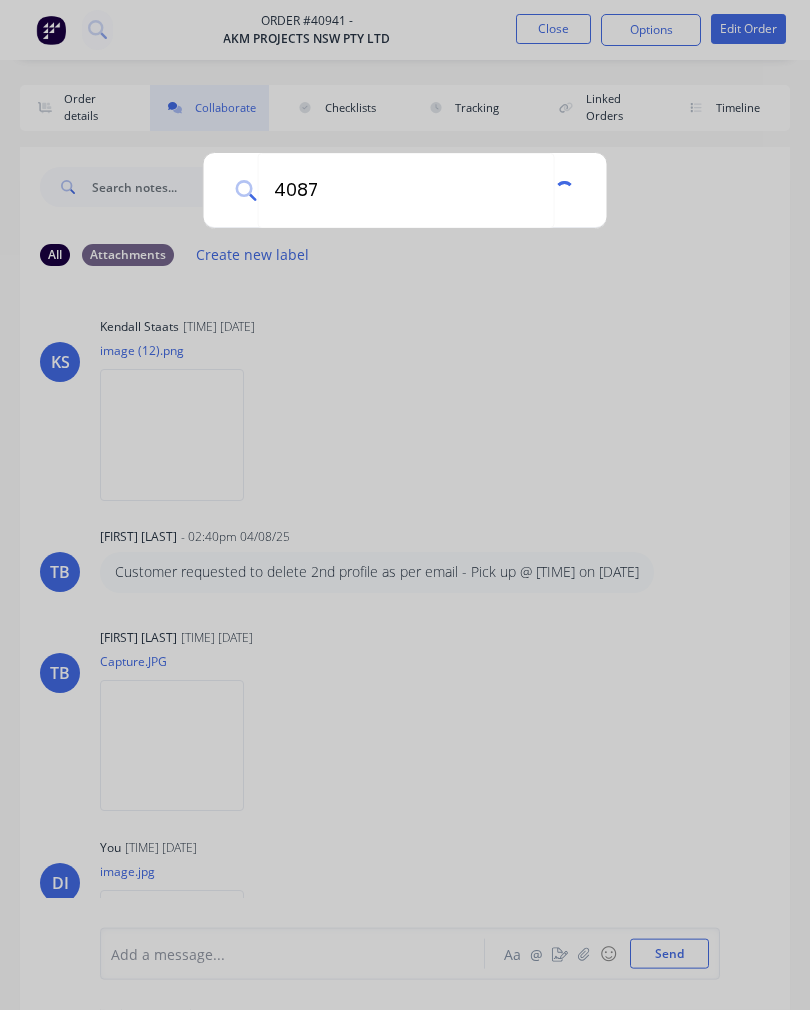 type on "40873" 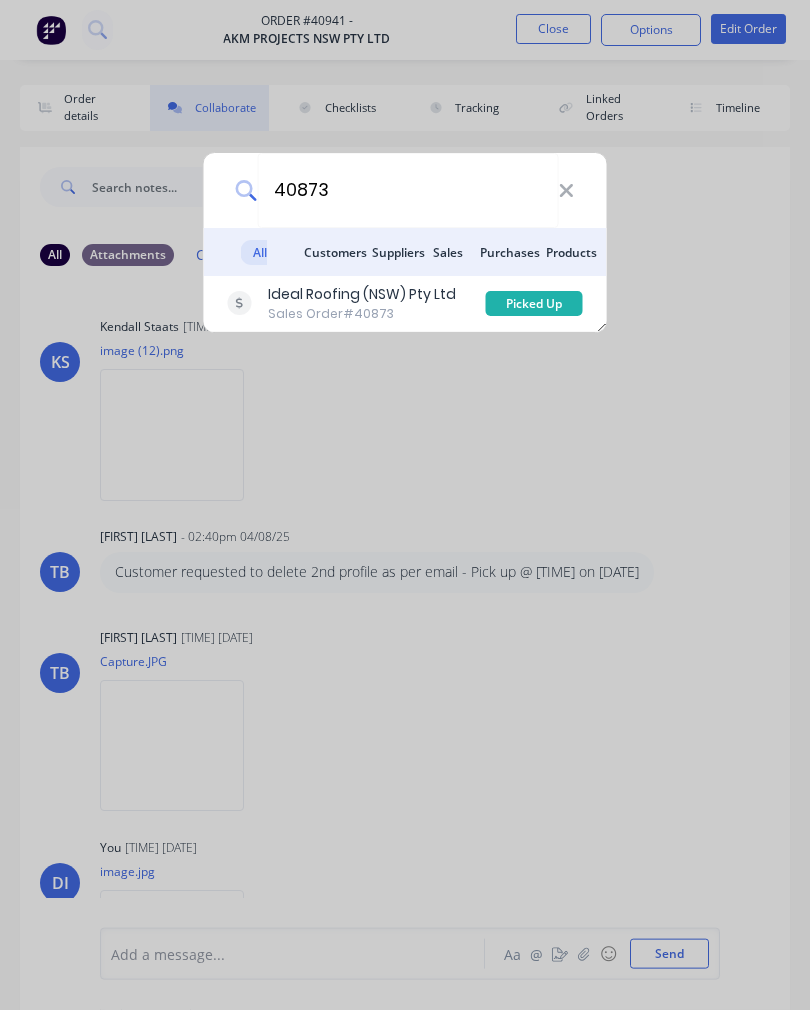 click on "Ideal Roofing (NSW) Pty Ltd" at bounding box center [362, 294] 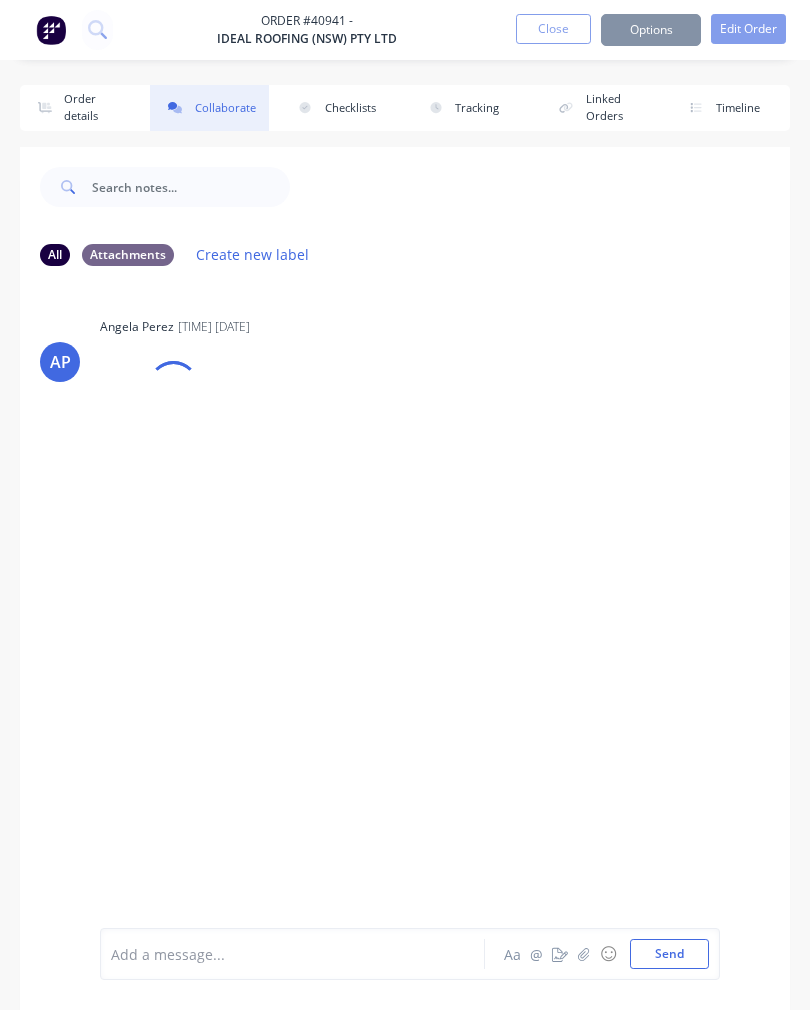 click 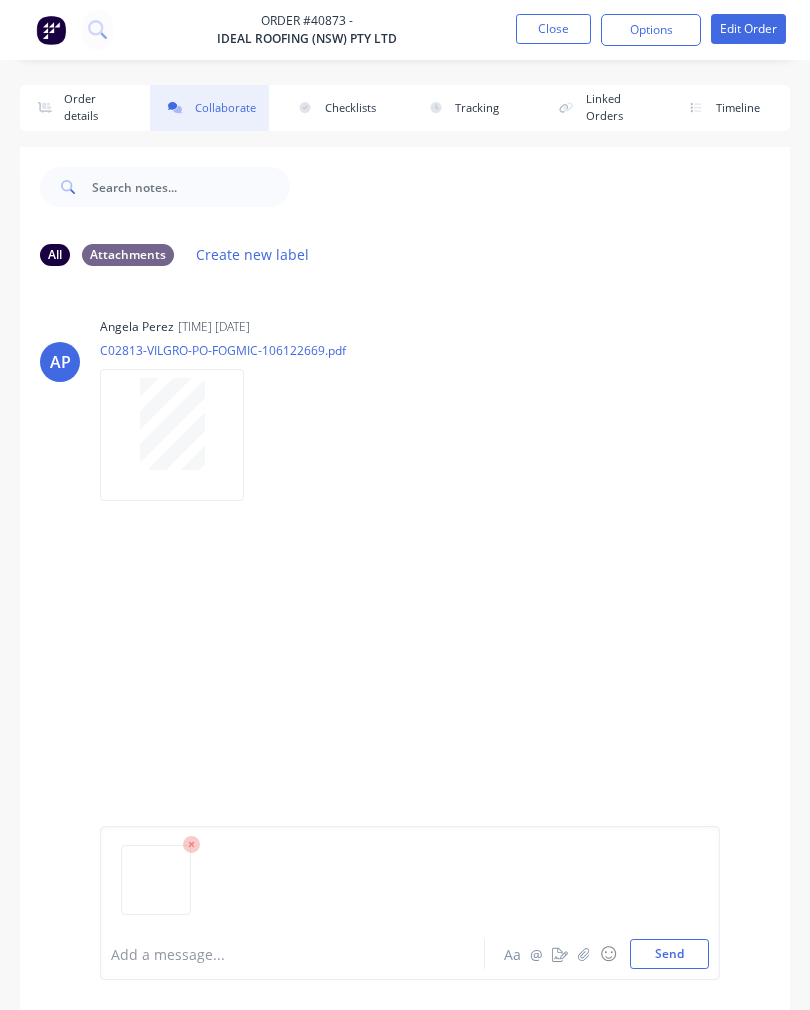 click on "Send" at bounding box center [669, 954] 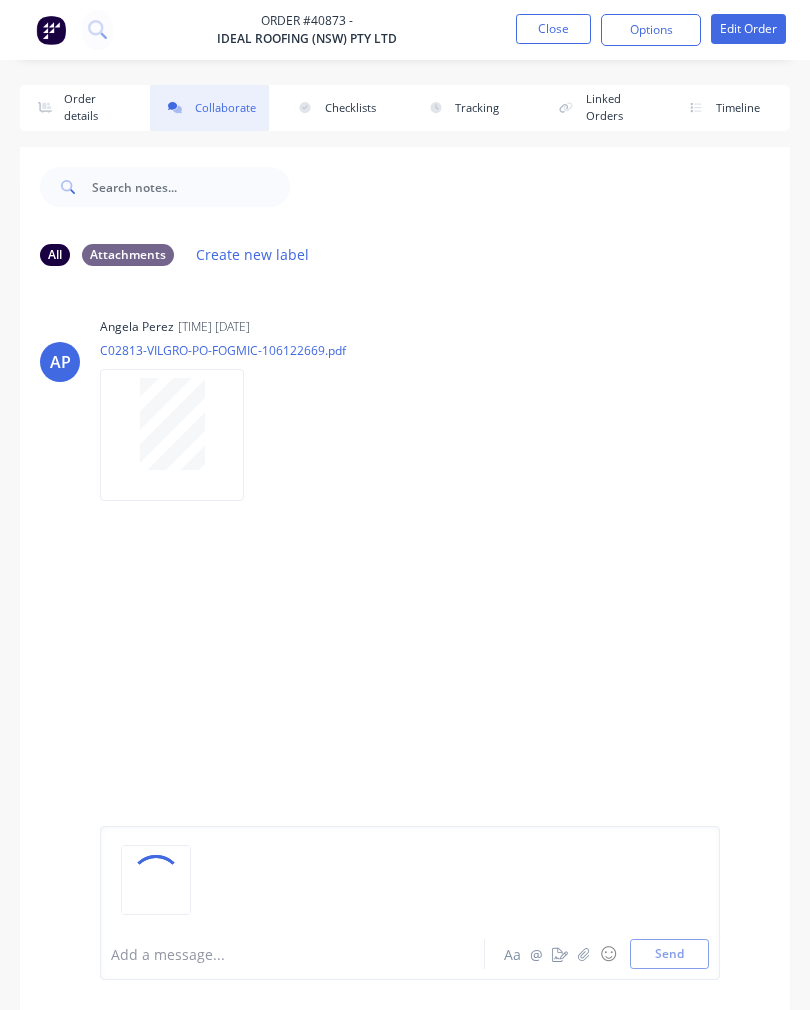 click 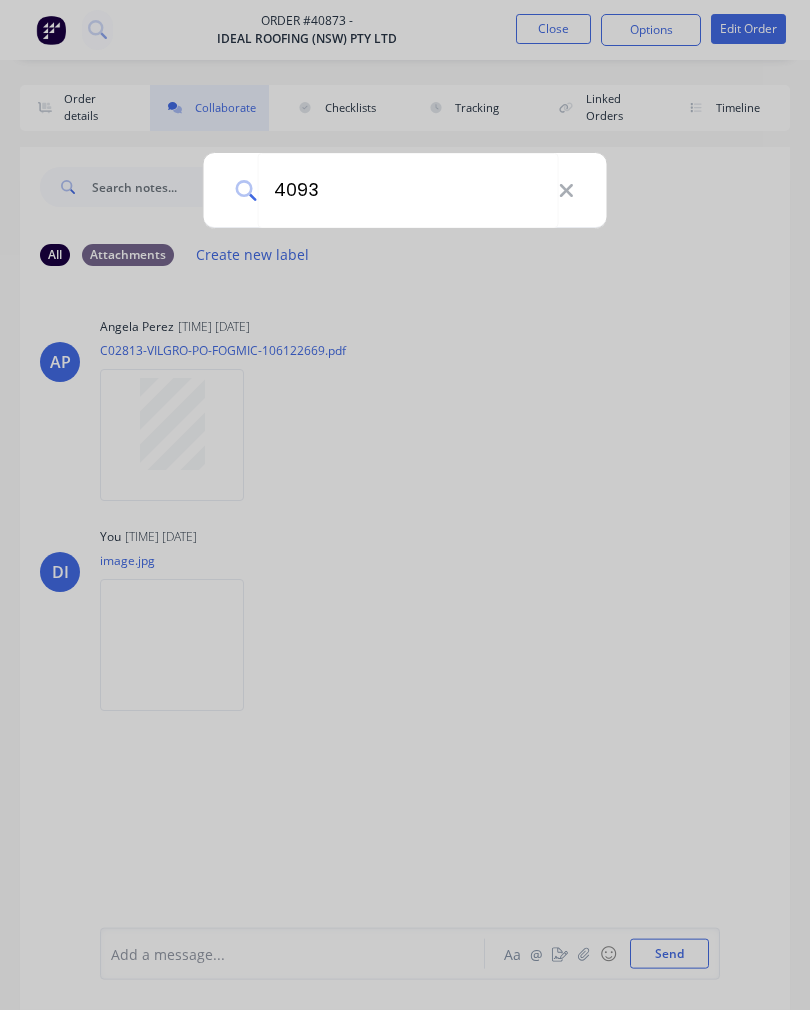 type on "40930" 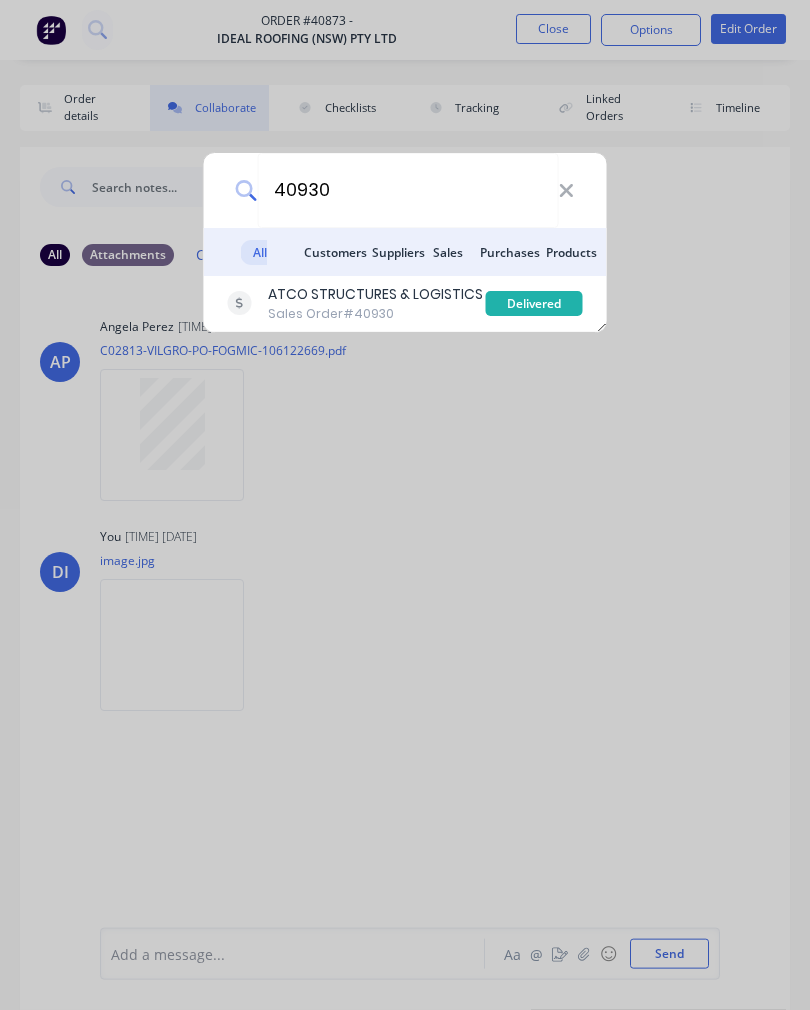 click on "ATCO STRUCTURES & LOGISTICS" at bounding box center (375, 294) 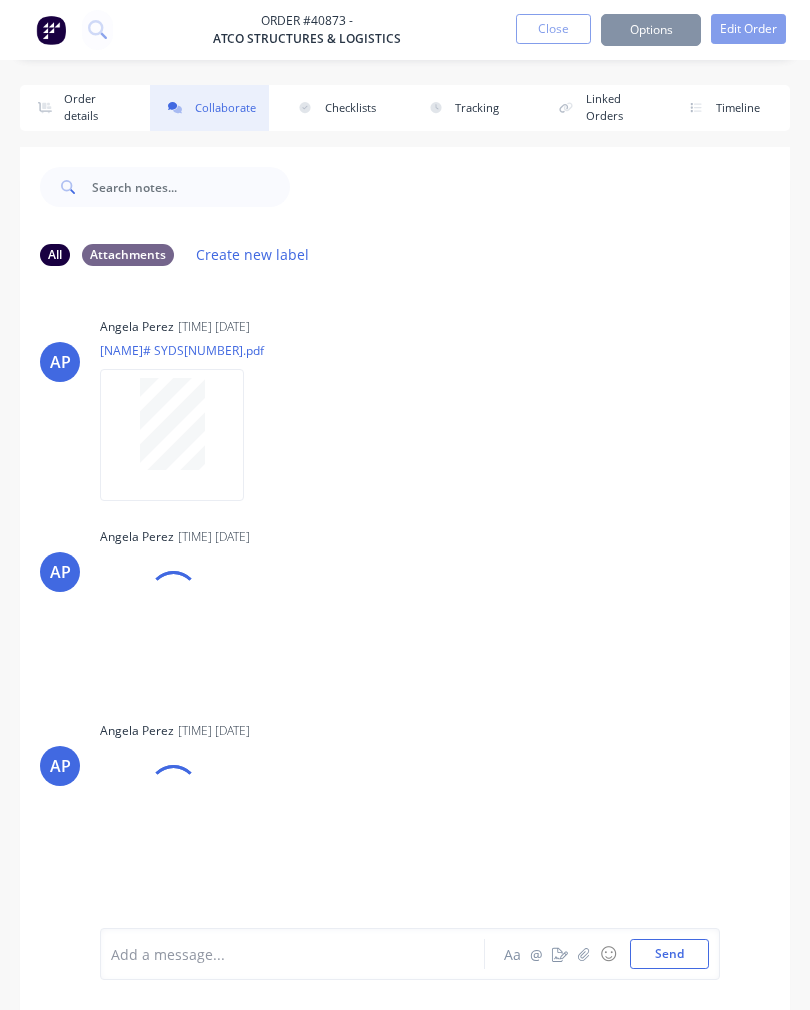 click at bounding box center [584, 954] 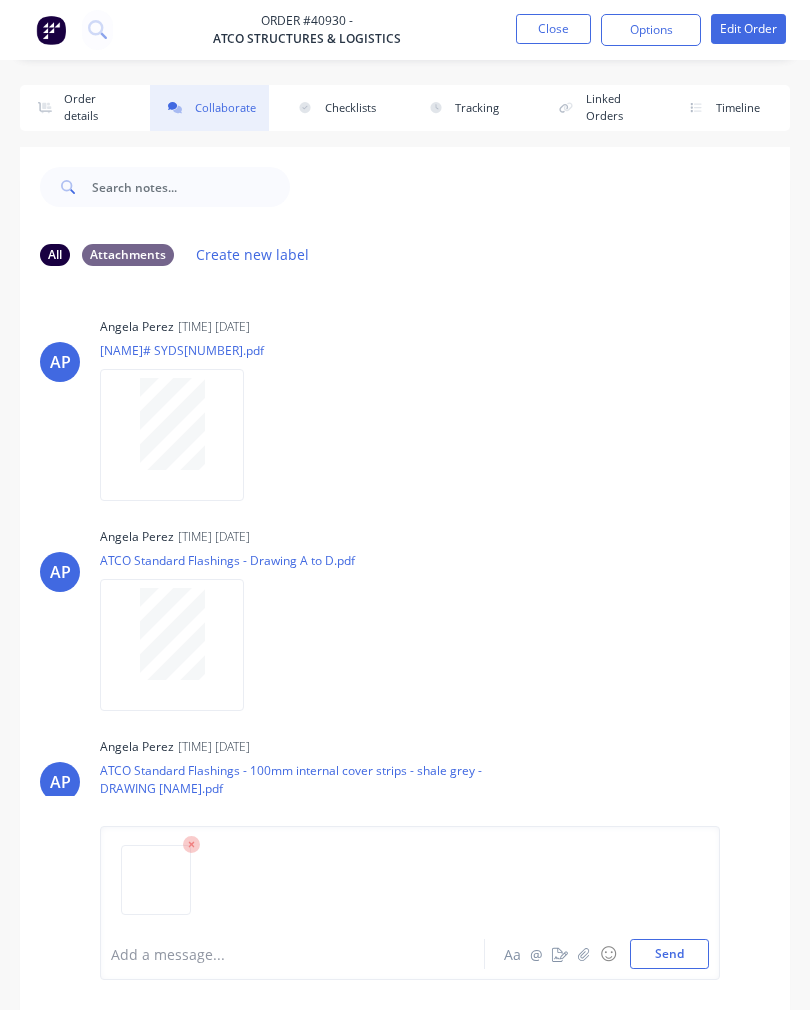 click on "Send" at bounding box center [669, 954] 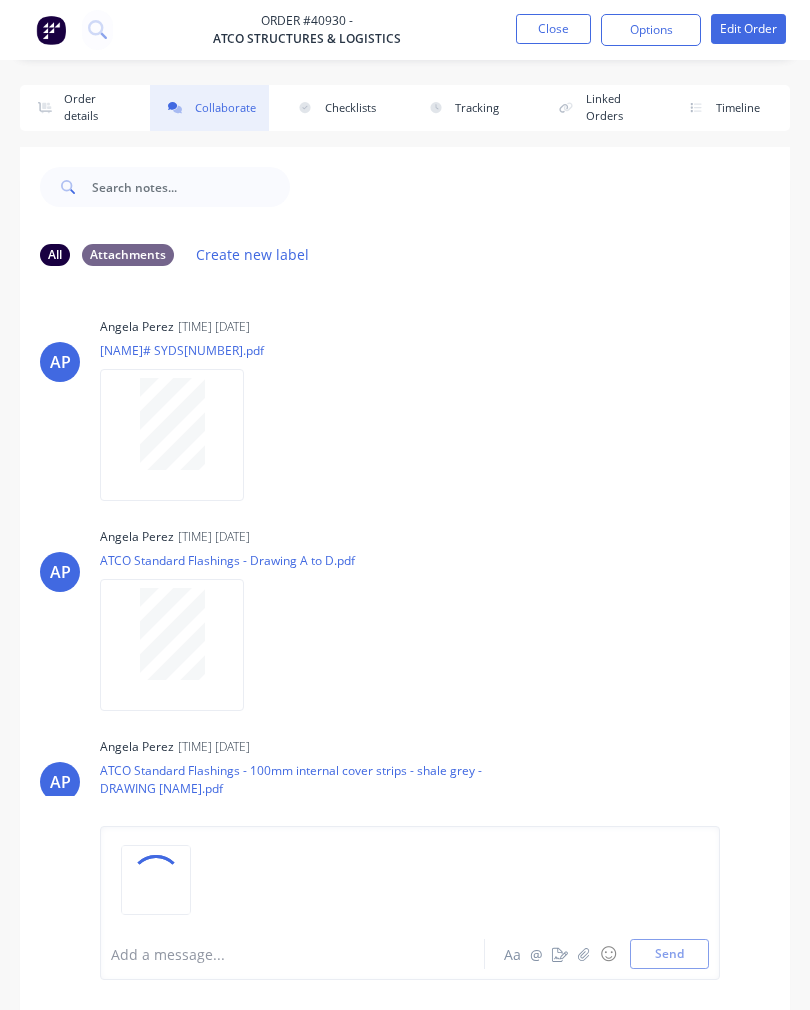click at bounding box center [97, 30] 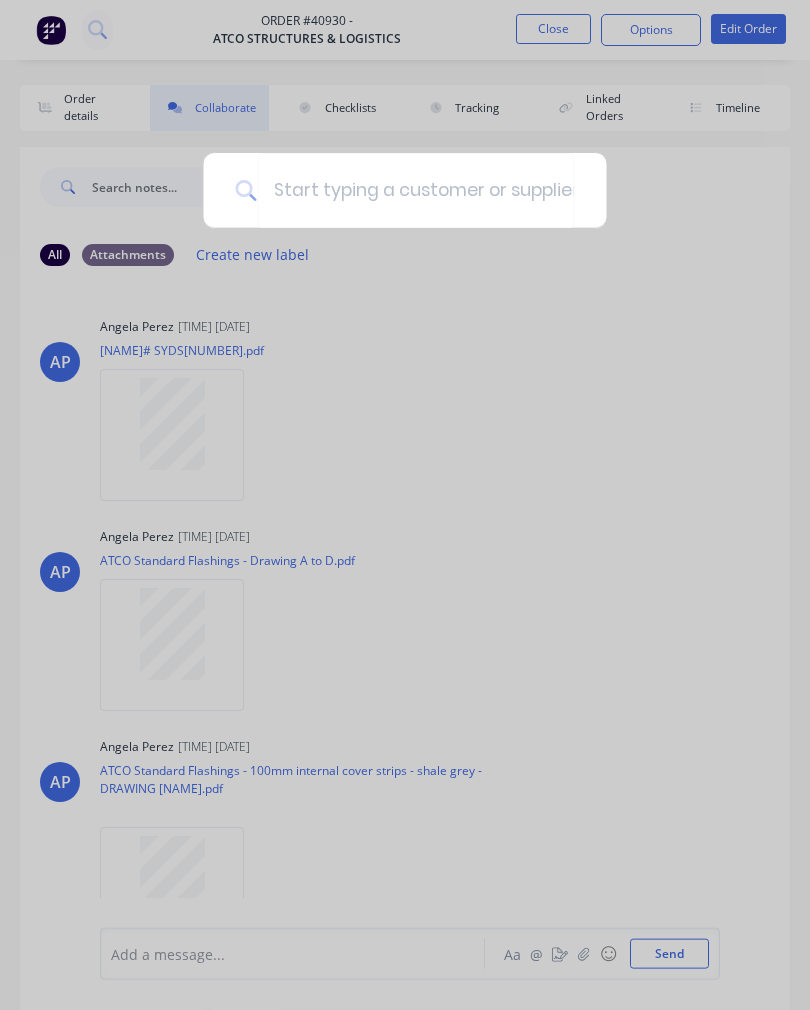 scroll, scrollTop: 35, scrollLeft: 0, axis: vertical 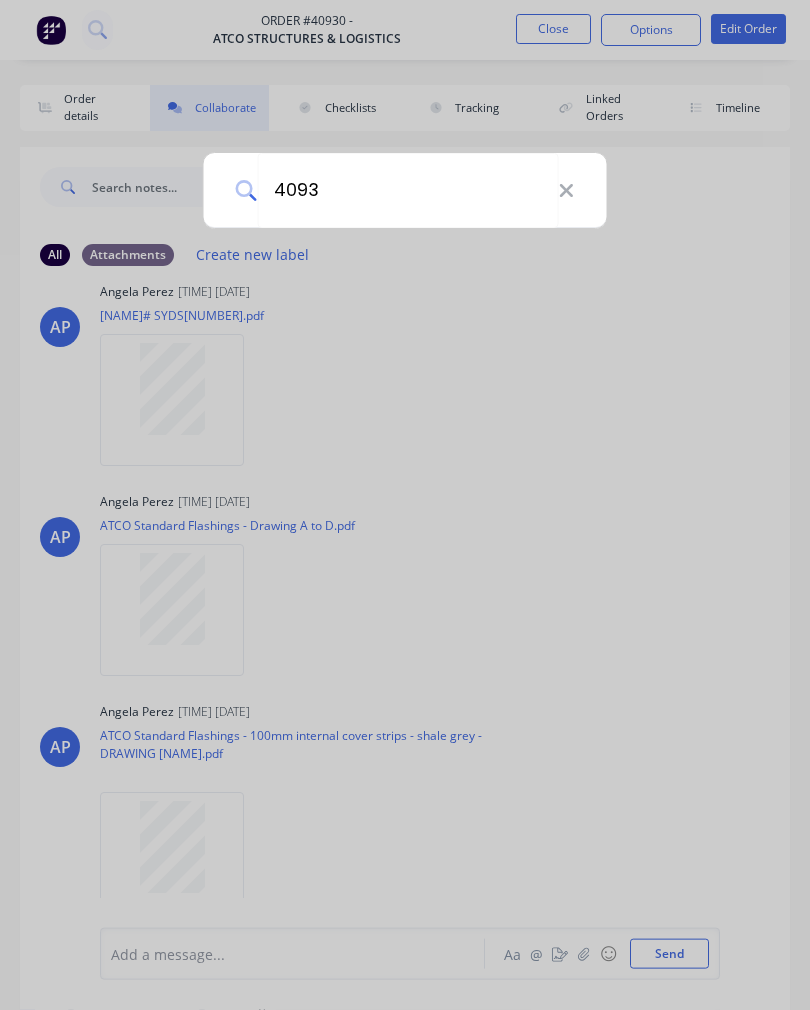 type on "40932" 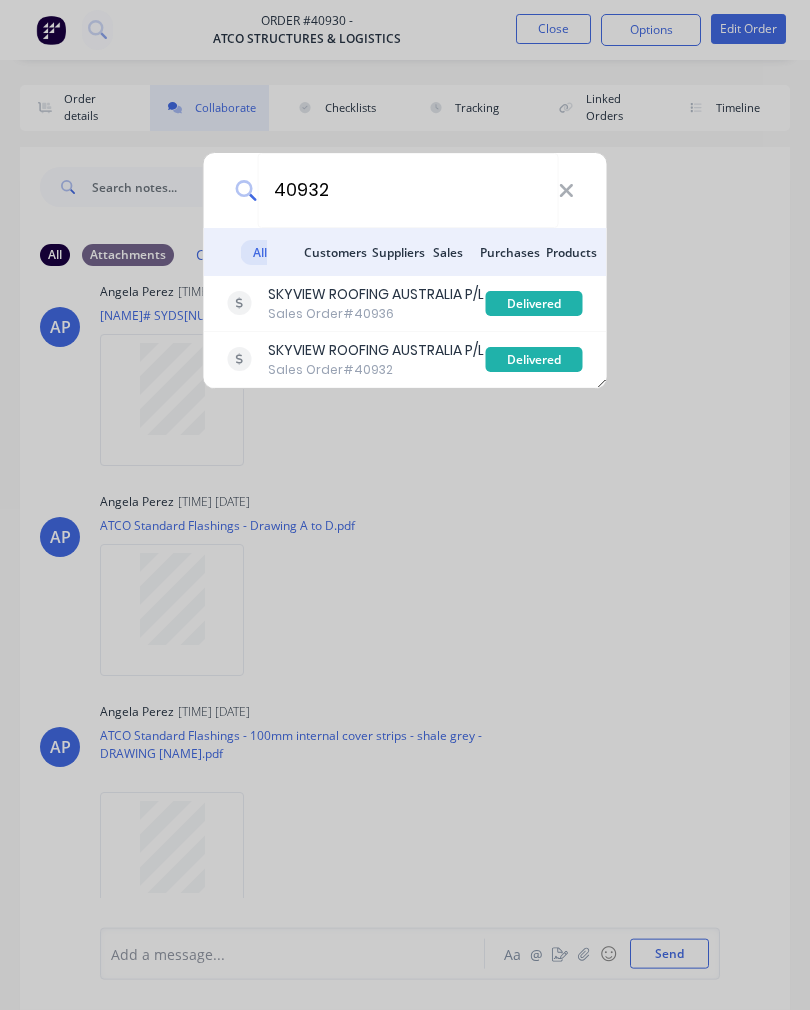 click on "Sales Order  #[NUMBER]" at bounding box center (376, 314) 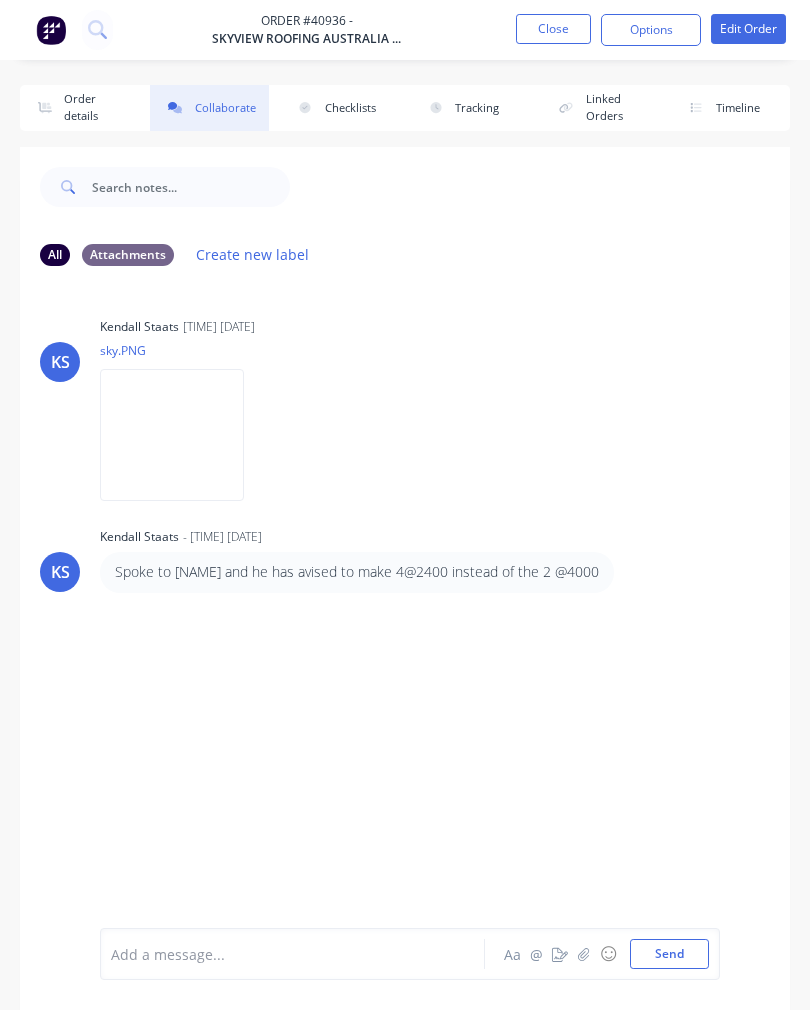 click 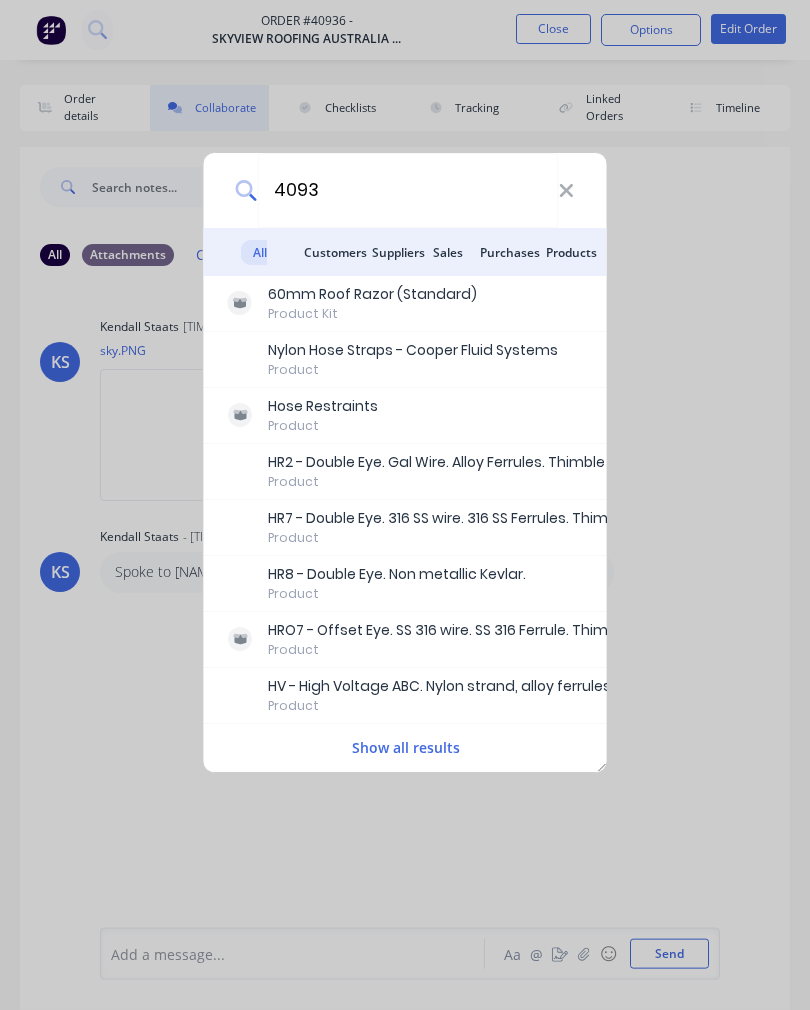 type on "40932" 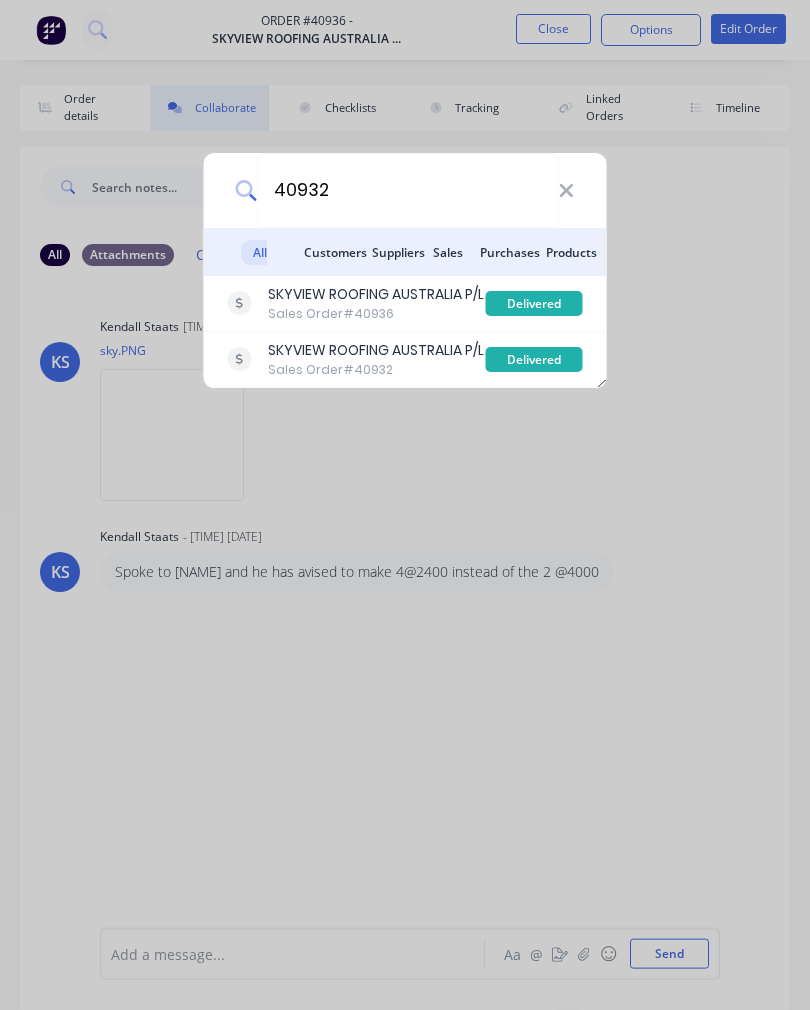 click on "SKYVIEW ROOFING AUSTRALIA P/L" at bounding box center (376, 350) 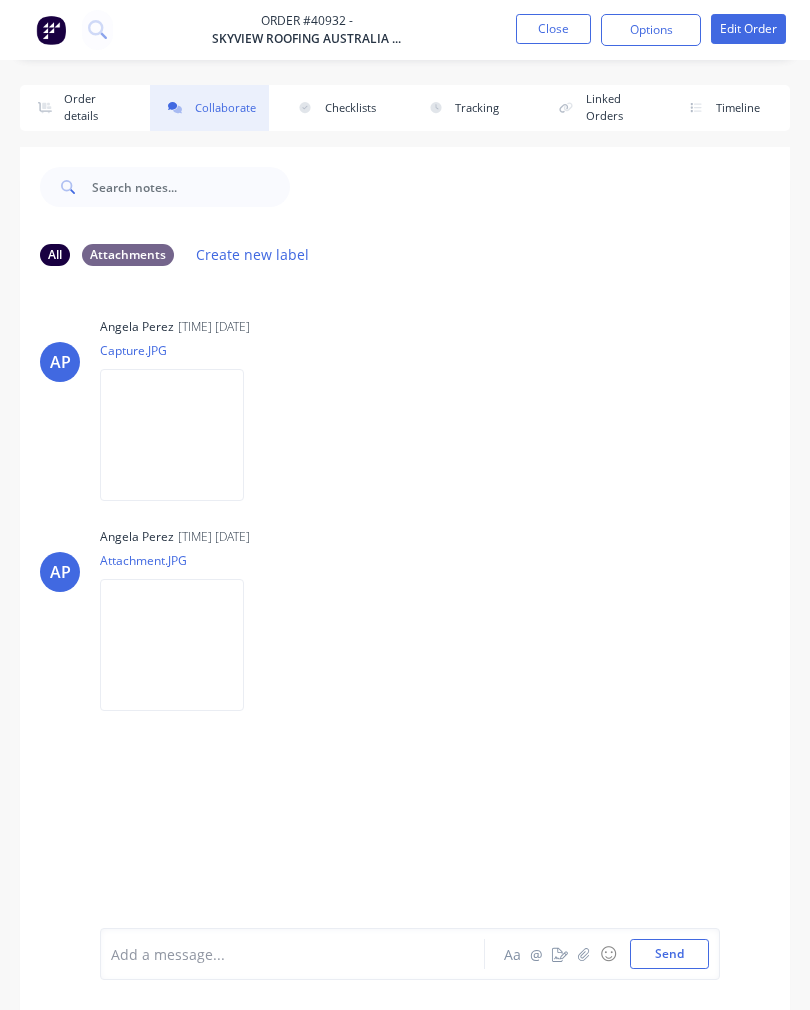click 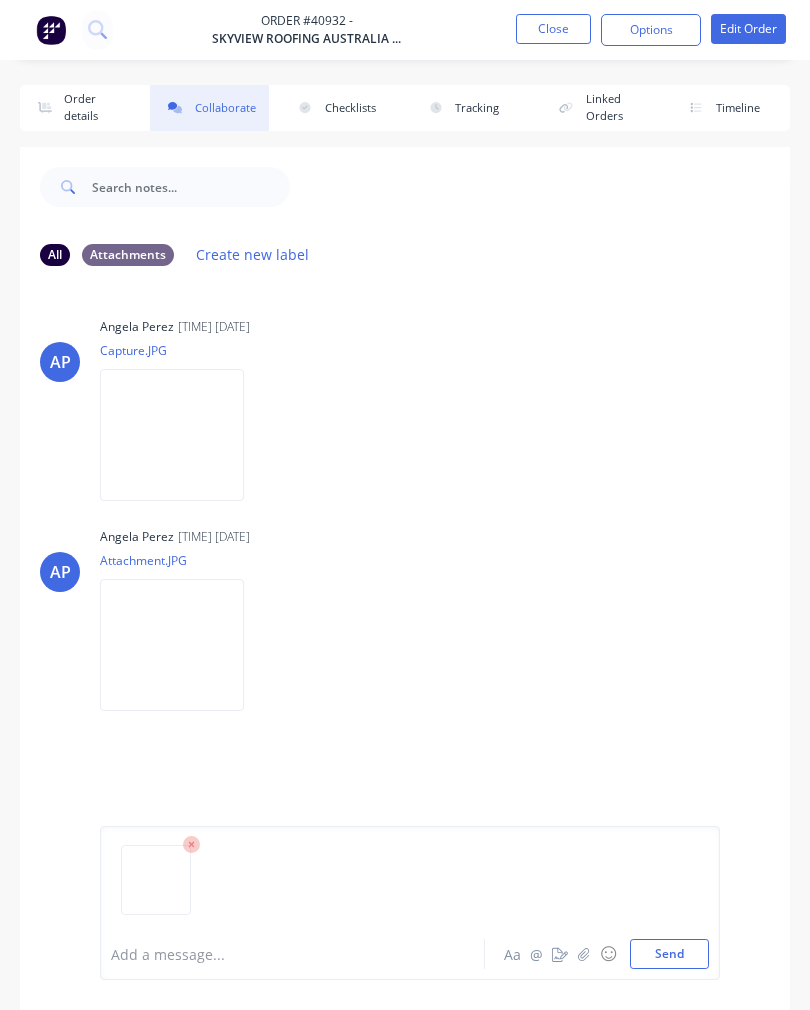 click on "Add a message... Aa @ ☺ Send" at bounding box center [410, 903] 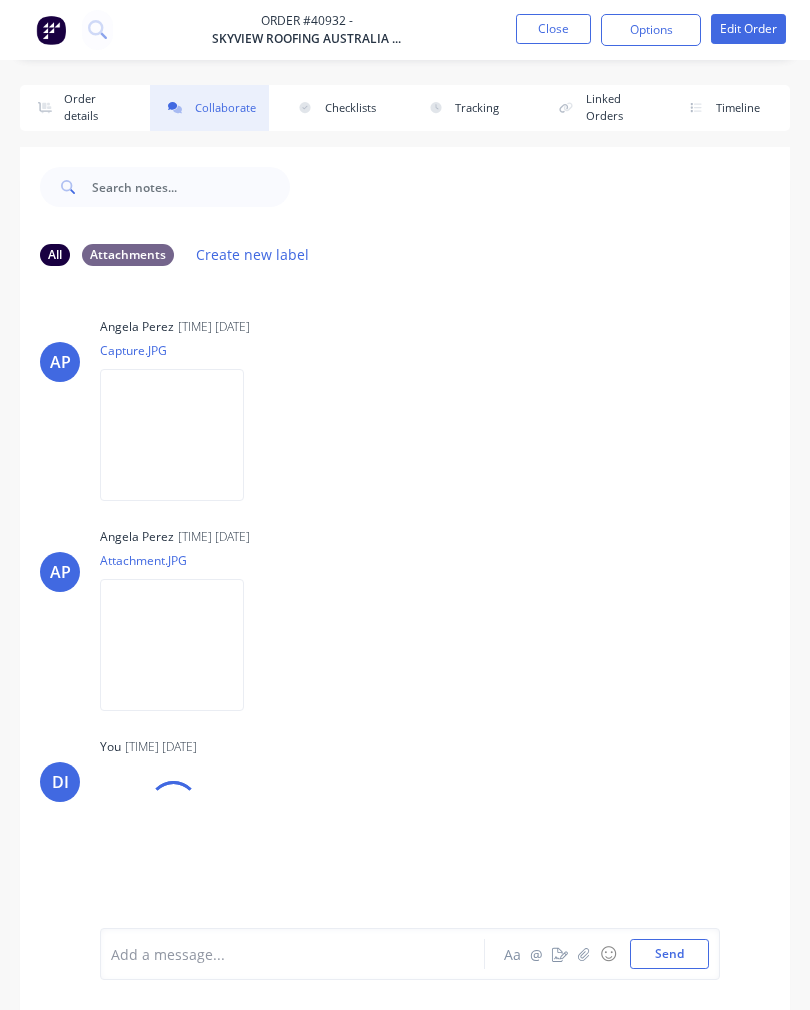 click 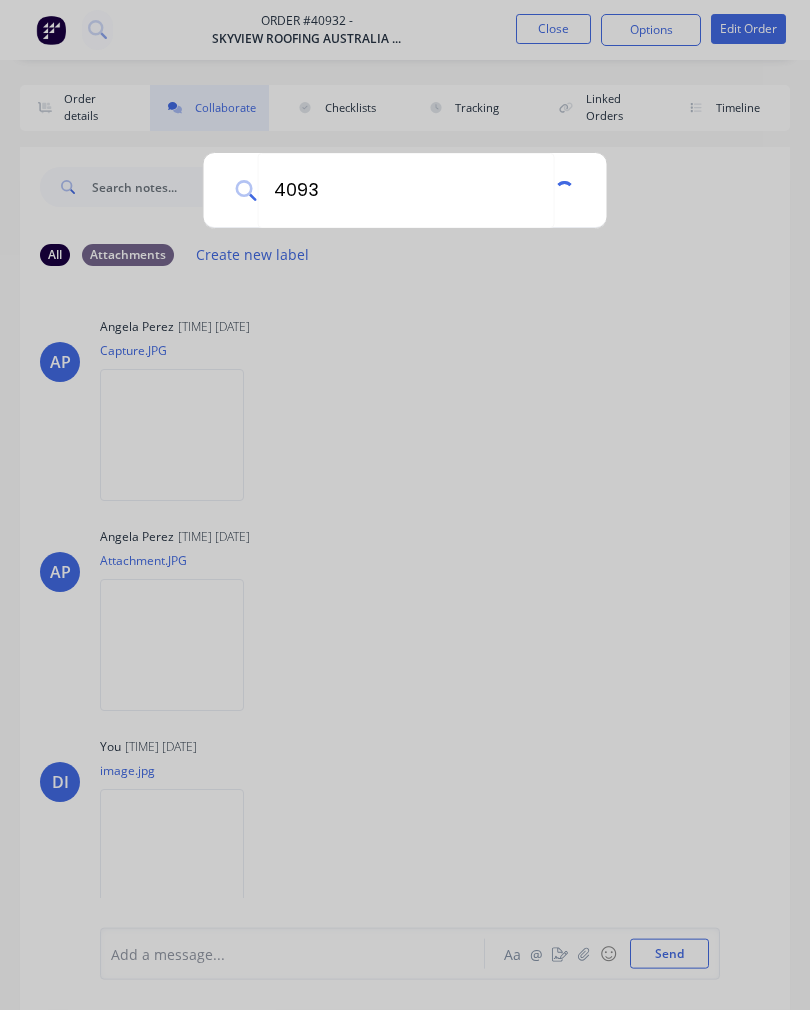 type on "40936" 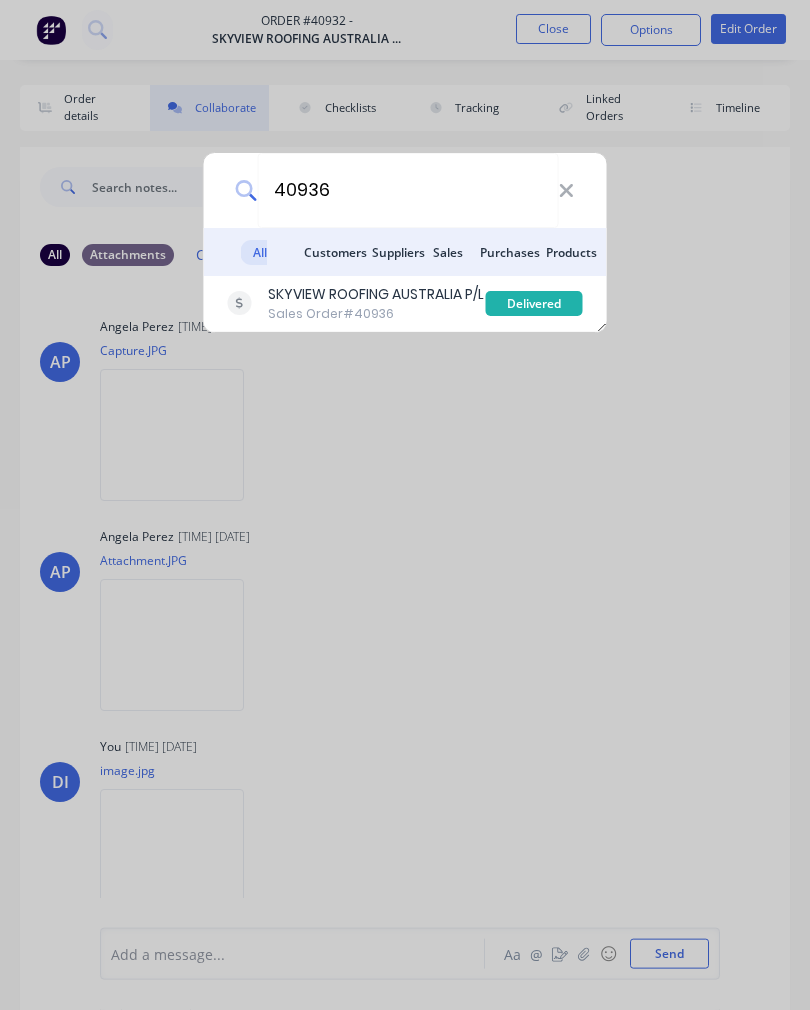 click on "Sales Order  #[NUMBER]" at bounding box center [376, 314] 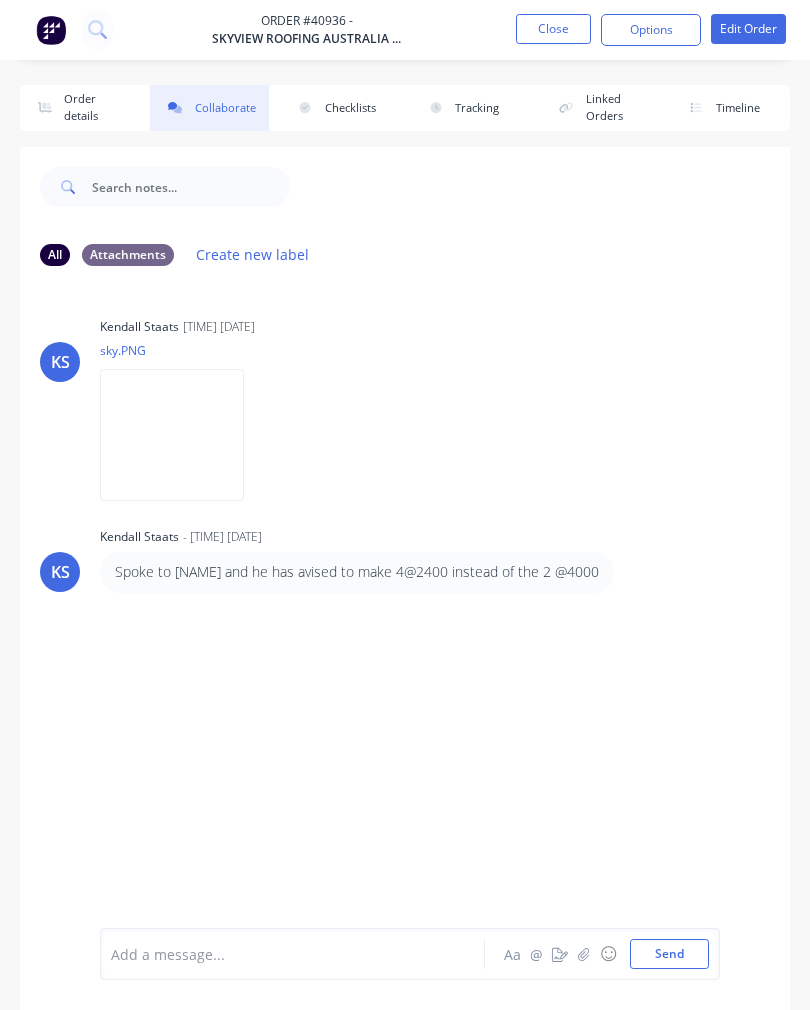 click 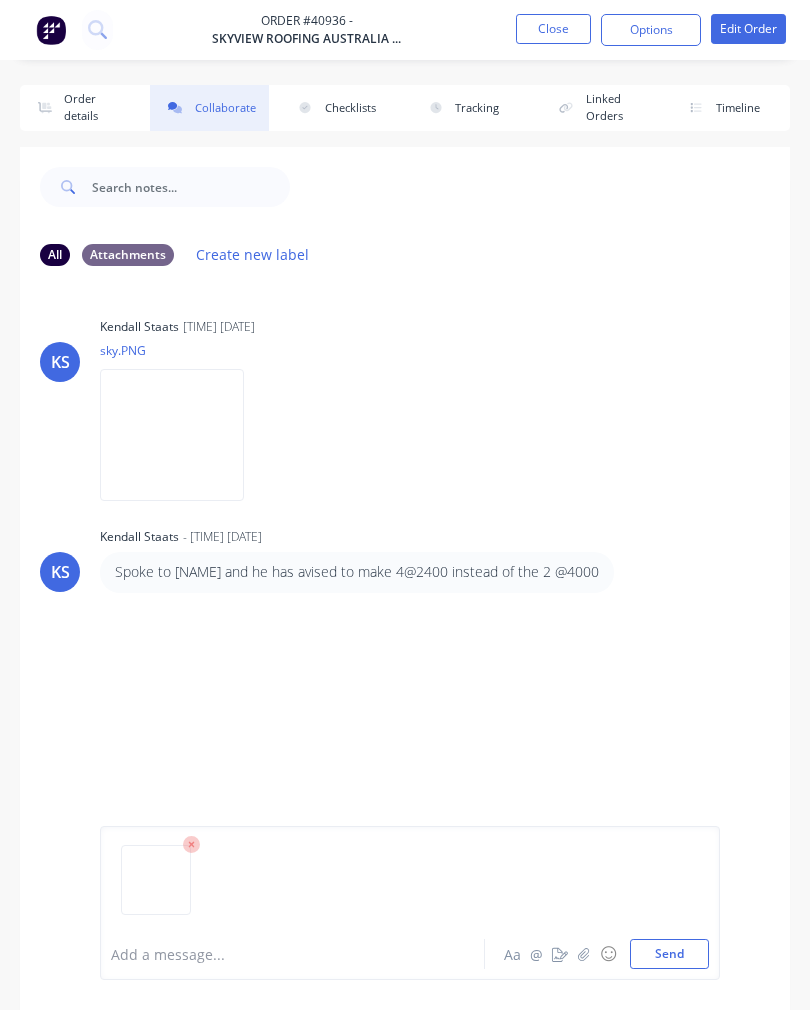 click on "Add a message... Aa @ ☺ Send" at bounding box center (410, 903) 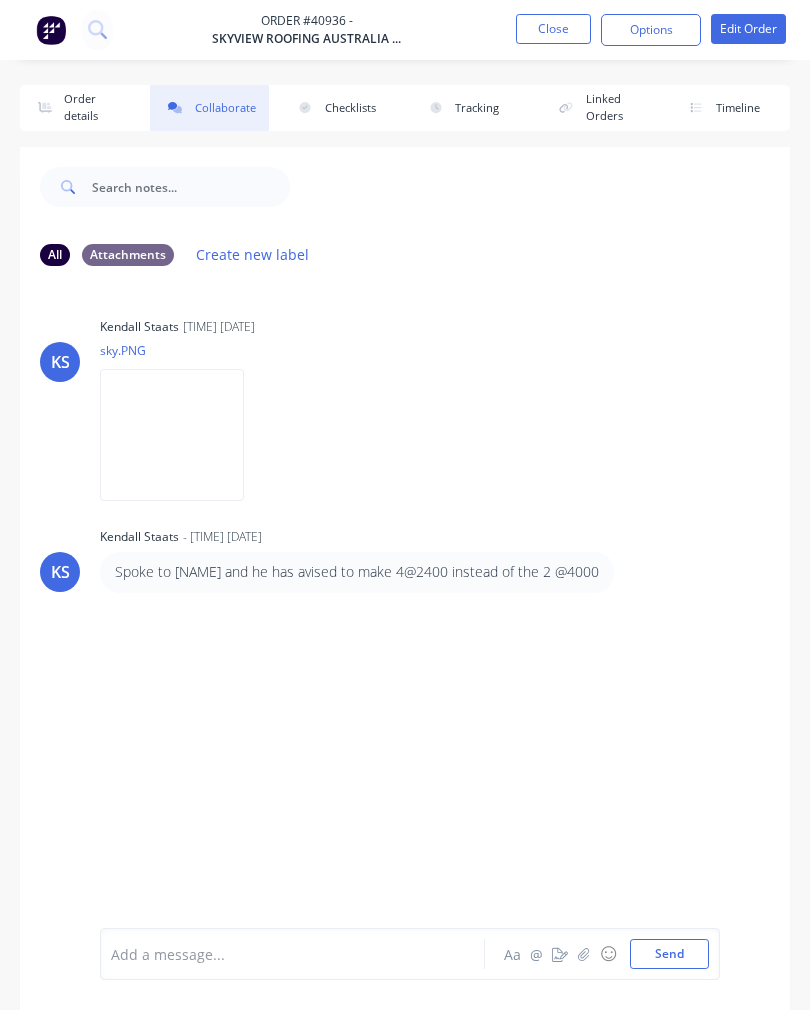 click at bounding box center [97, 30] 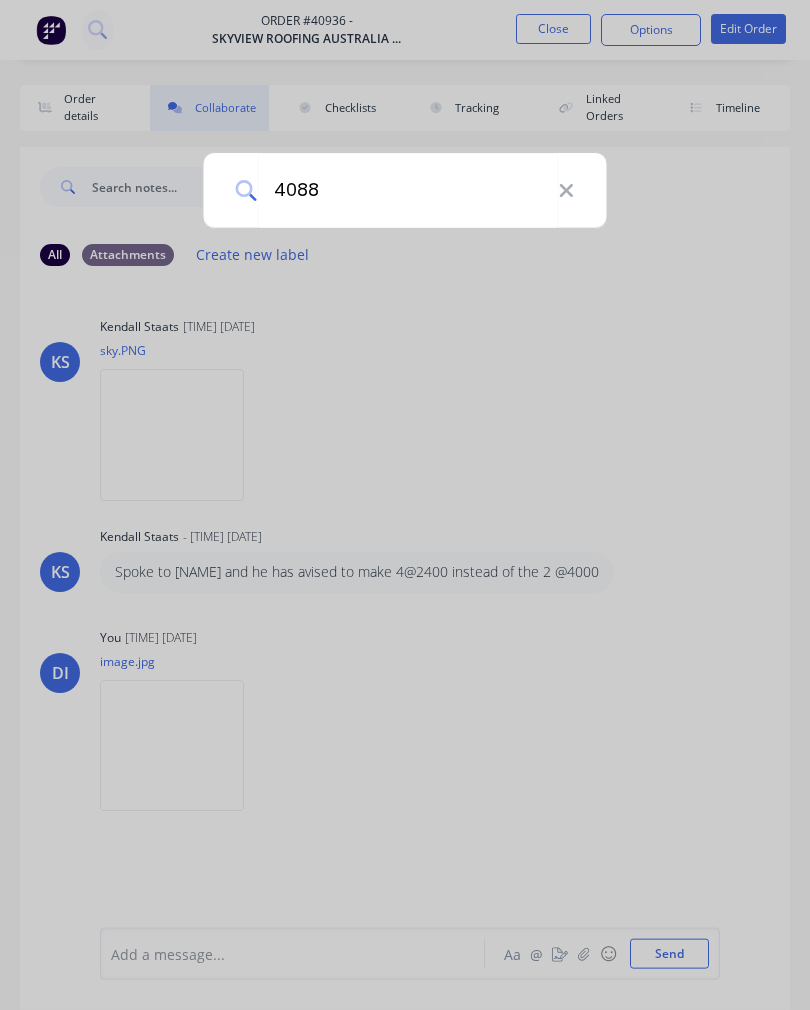 type on "40887" 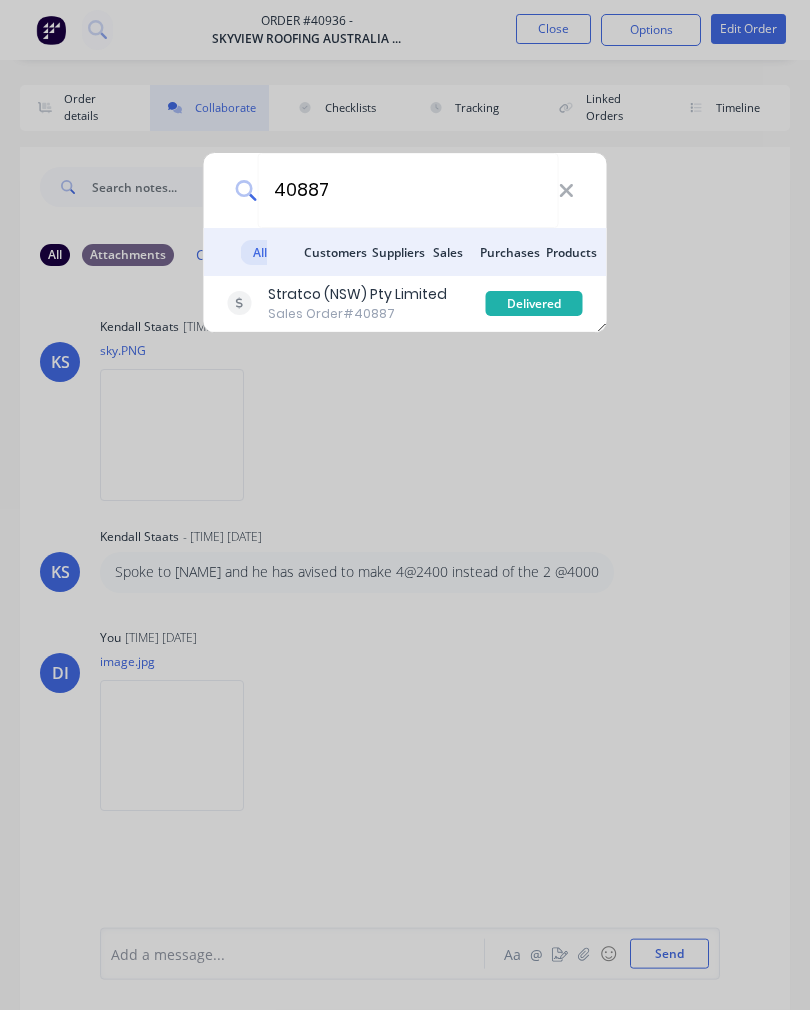 click on "Stratco (NSW) Pty Limited" at bounding box center (357, 294) 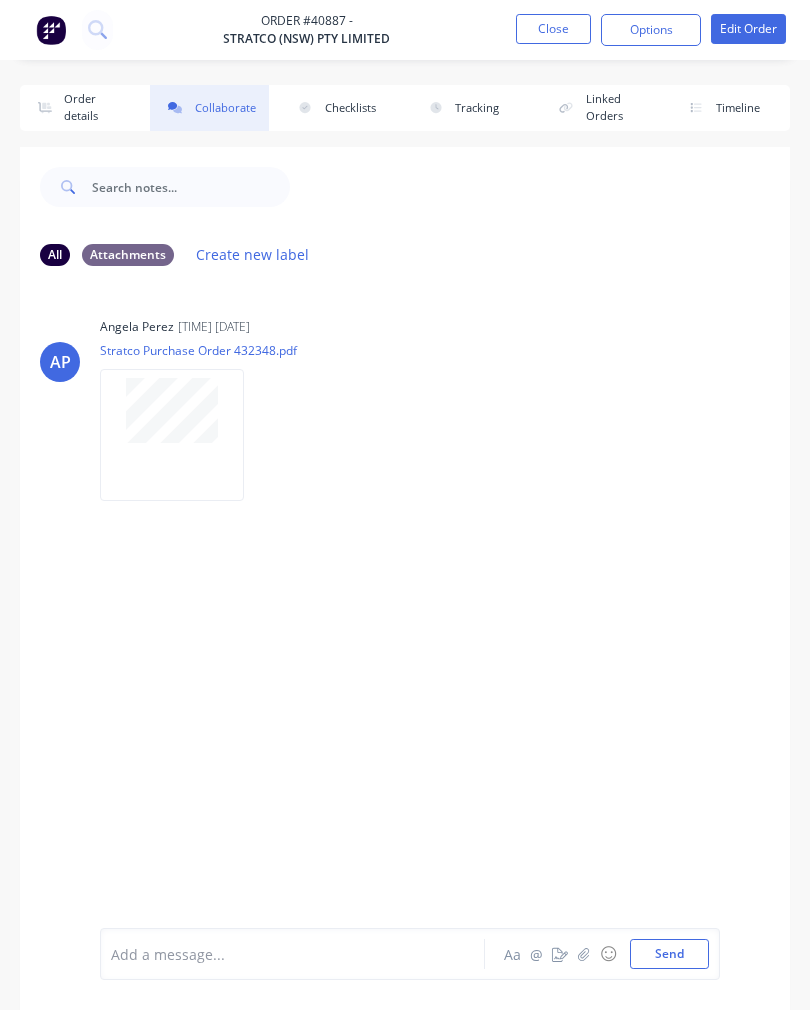 click at bounding box center [584, 954] 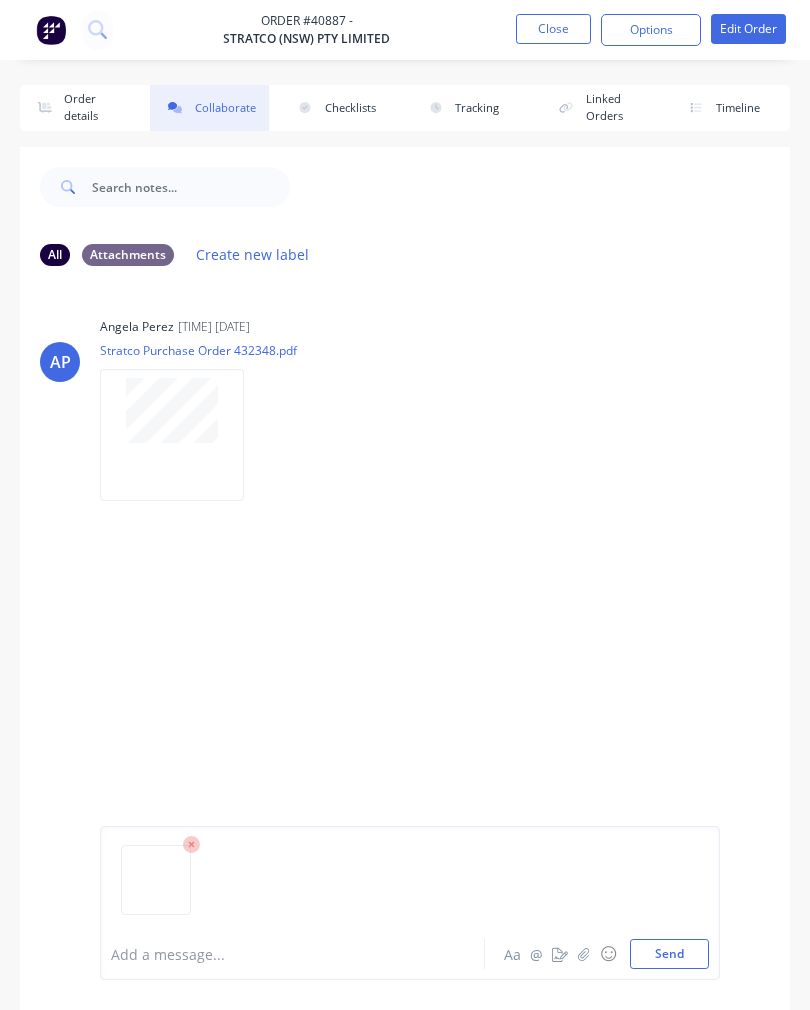 click on "Send" at bounding box center (669, 954) 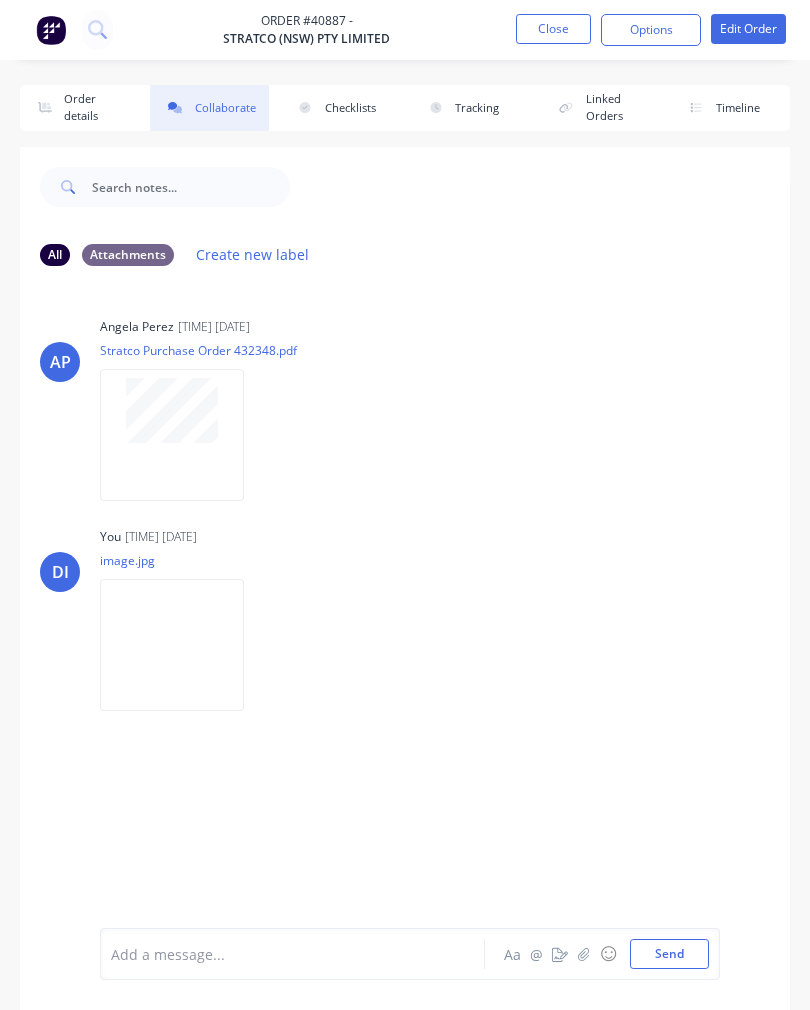 click 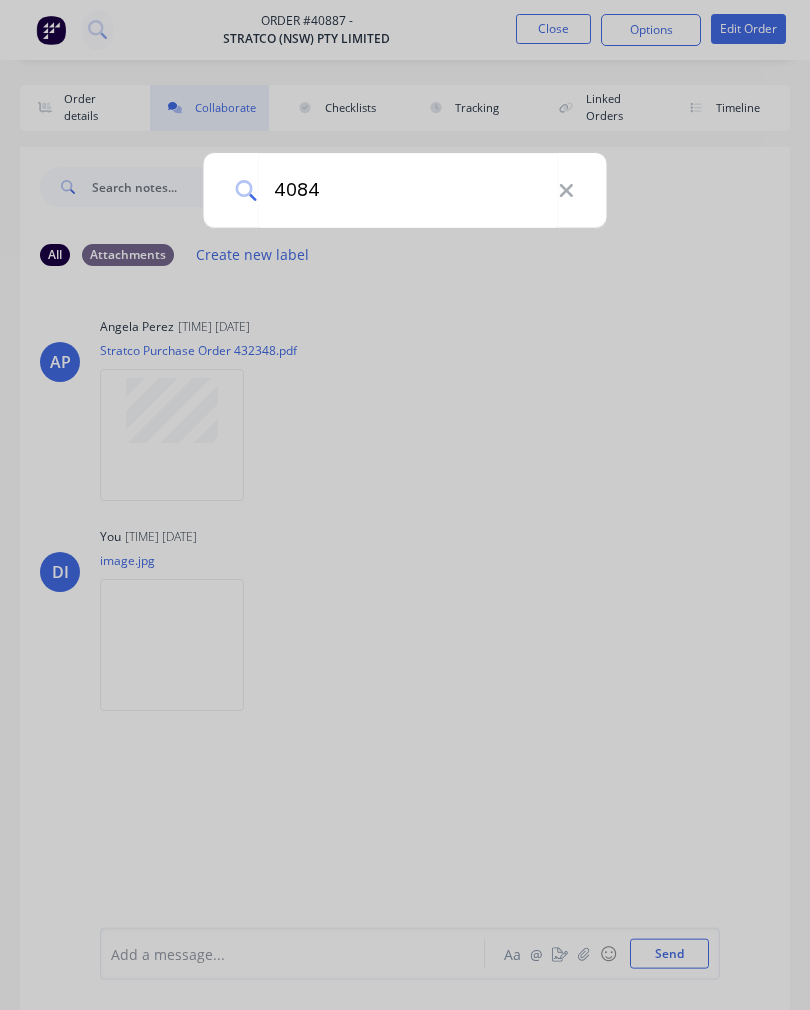 type on "40848" 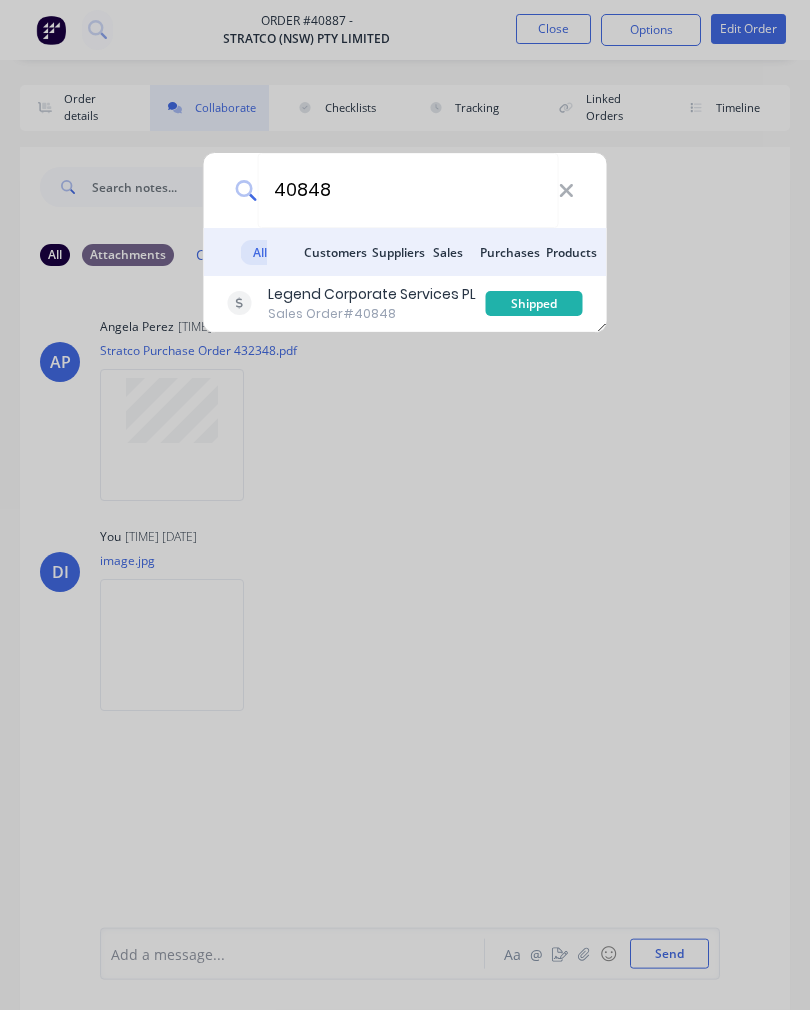click on "Sales Order  #[NUMBER]" at bounding box center (372, 314) 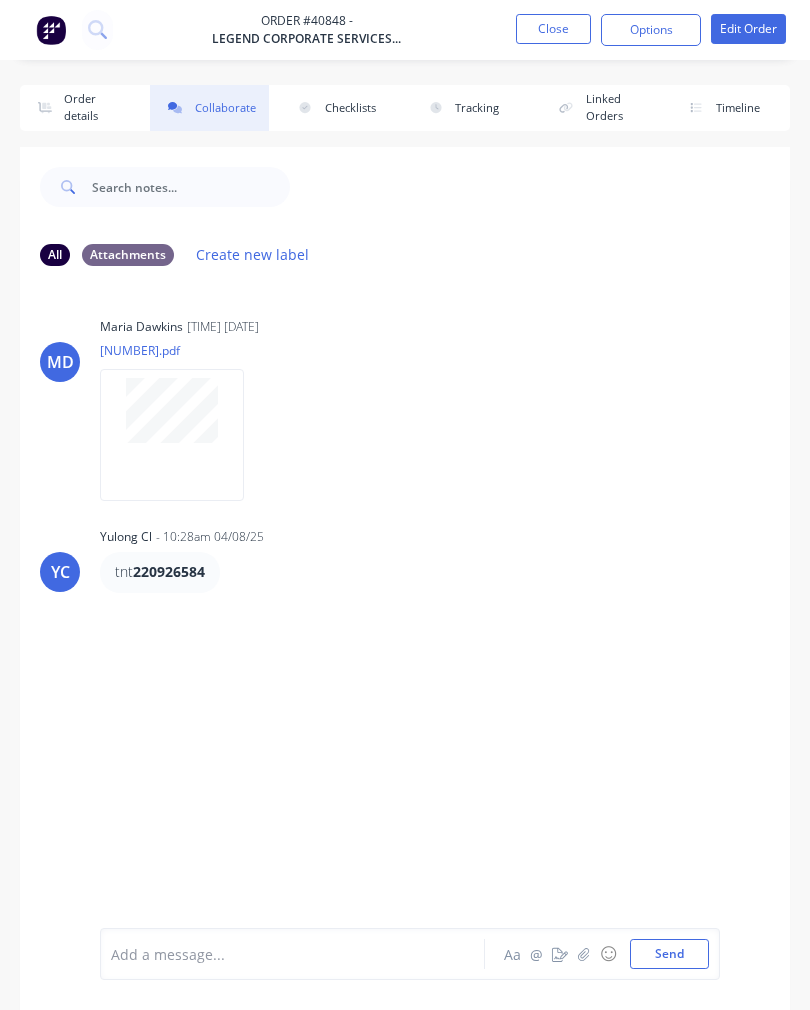 click 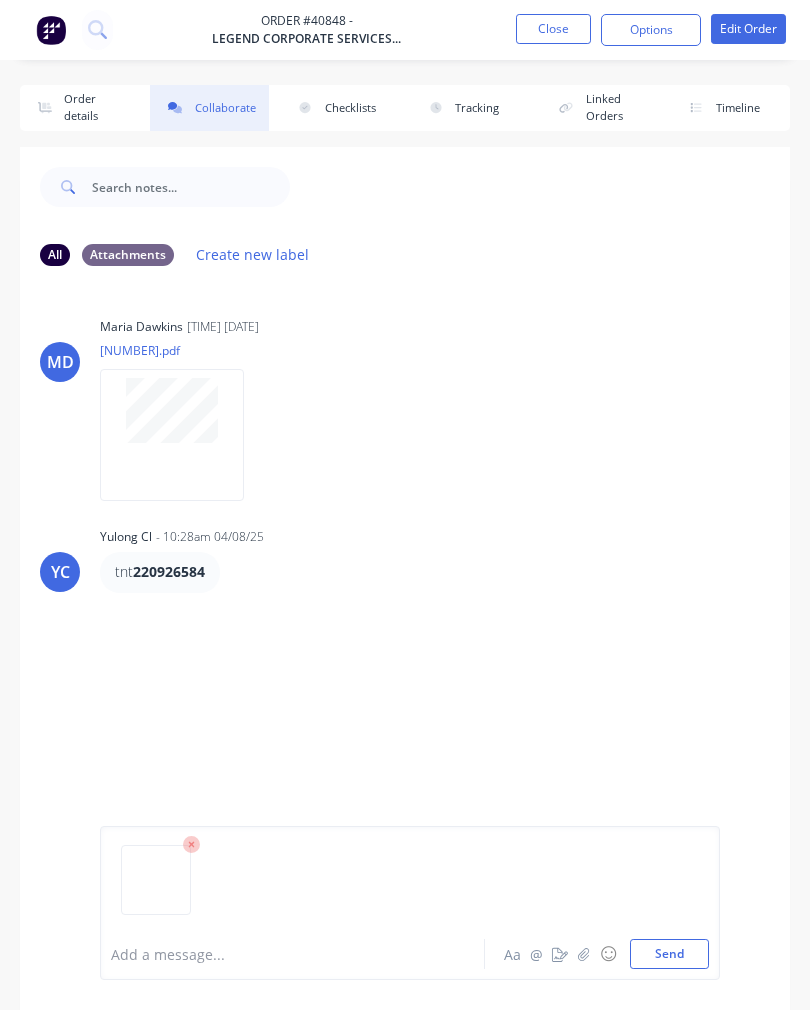 click on "Send" at bounding box center [669, 954] 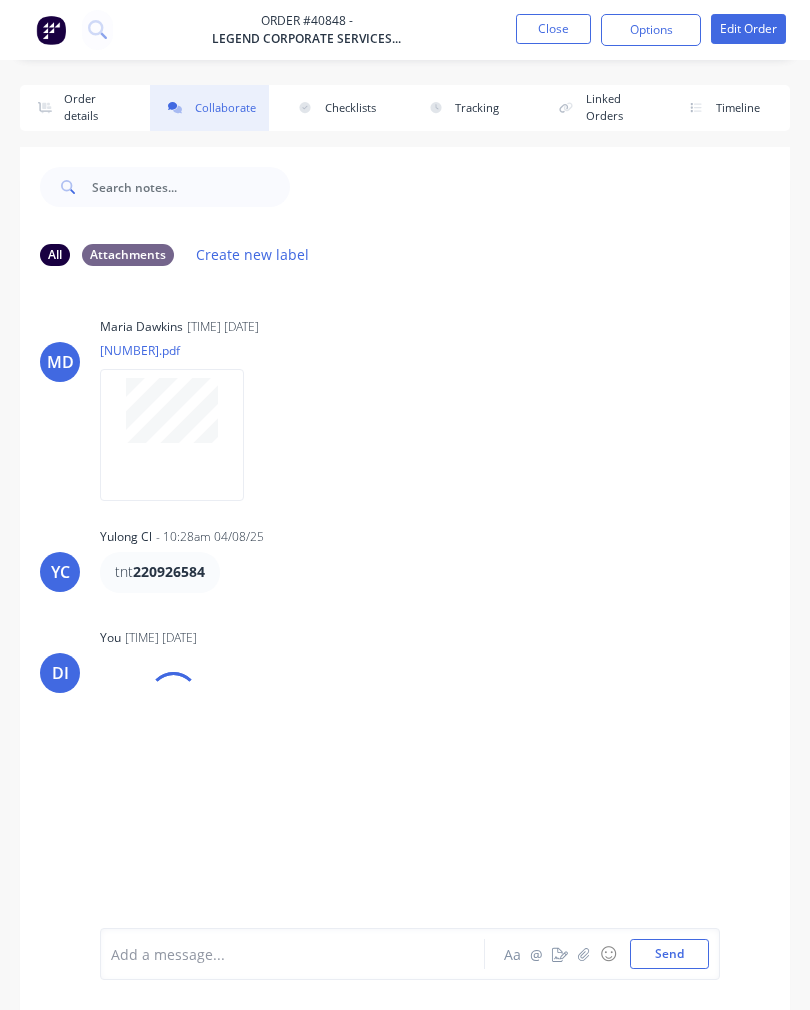 click 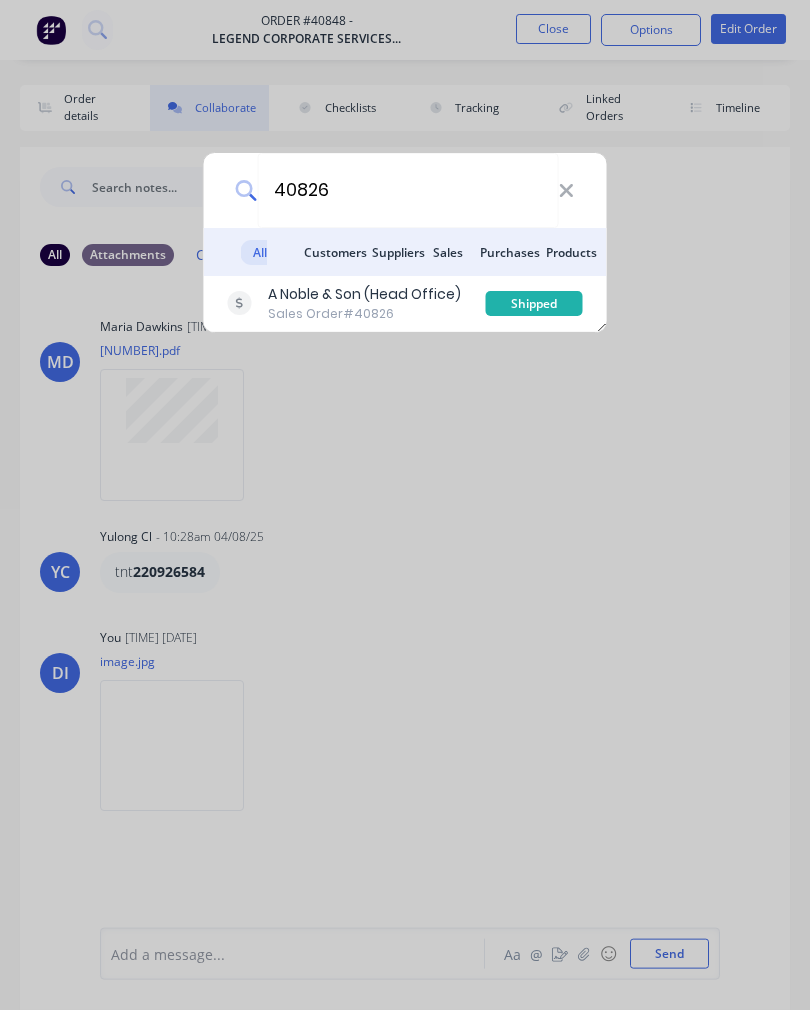 type on "40826" 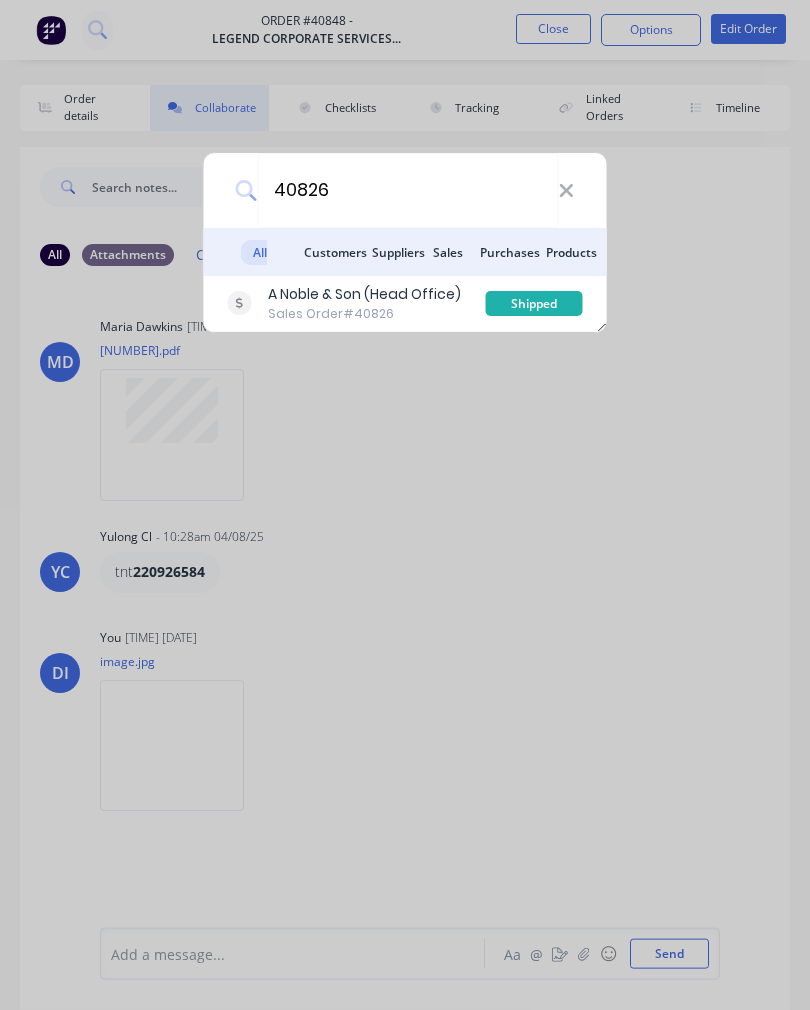 click on "A Noble & Son (Head Office)" at bounding box center [364, 294] 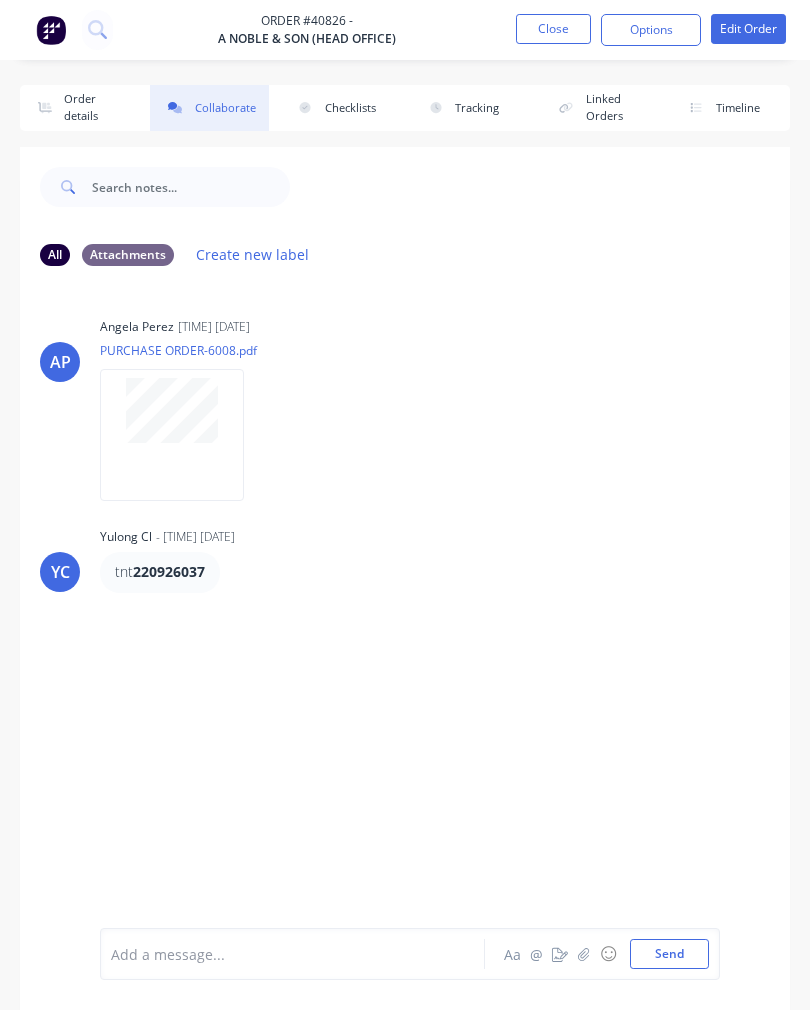 click 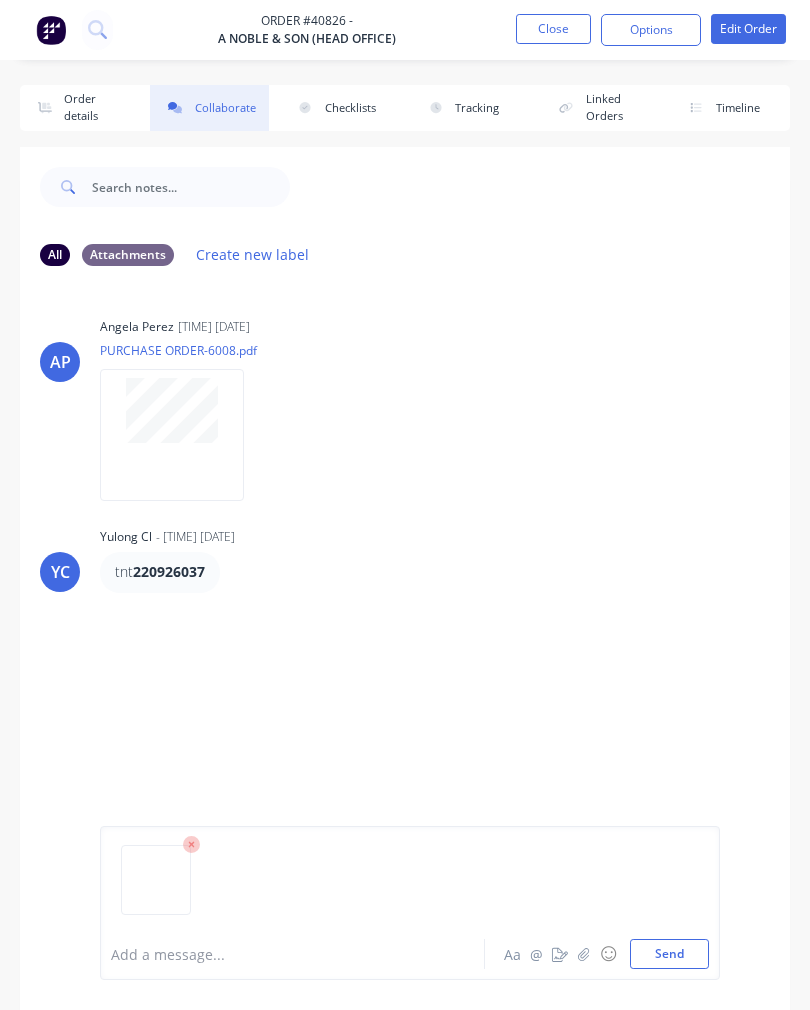 click on "Add a message... Aa @ ☺ Send" at bounding box center [405, 903] 